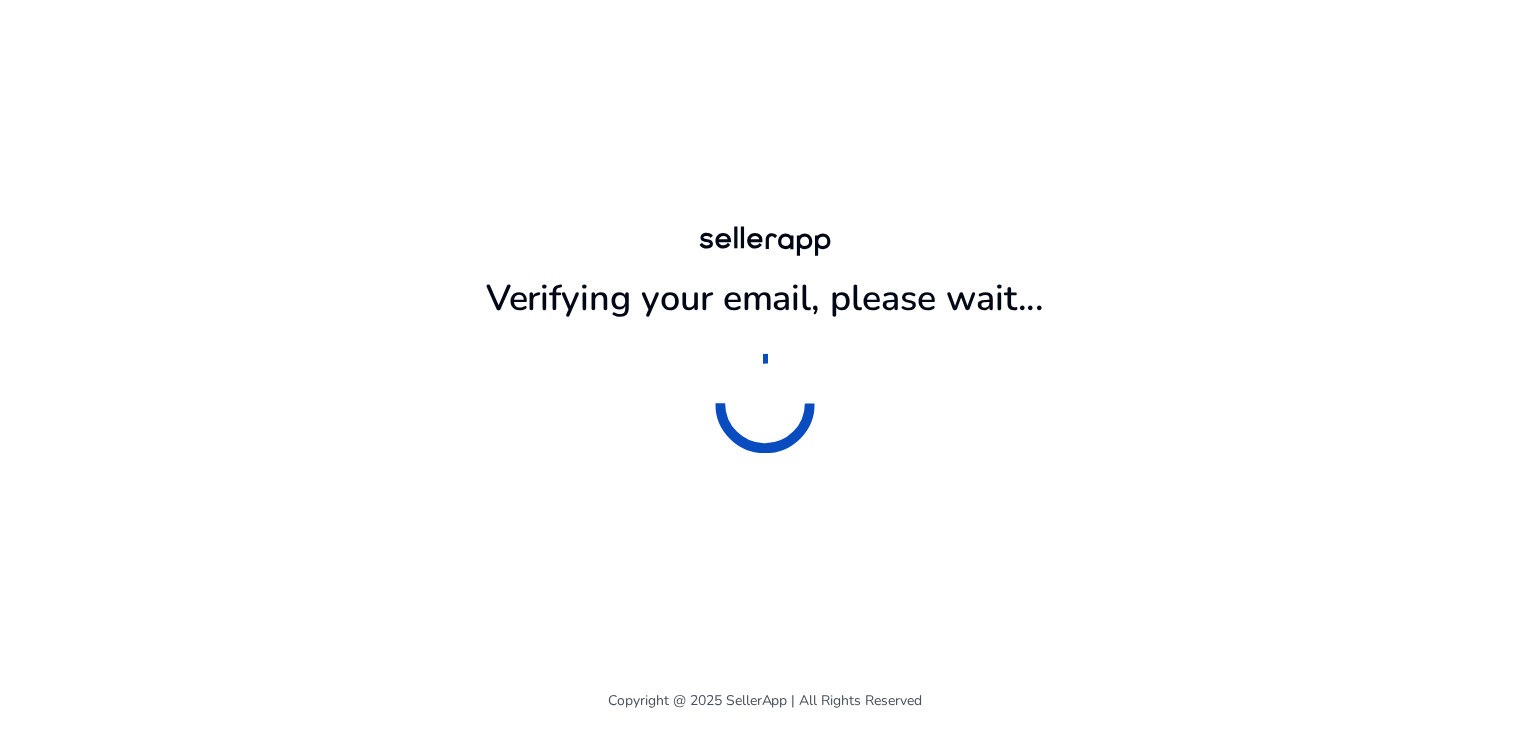 scroll, scrollTop: 0, scrollLeft: 0, axis: both 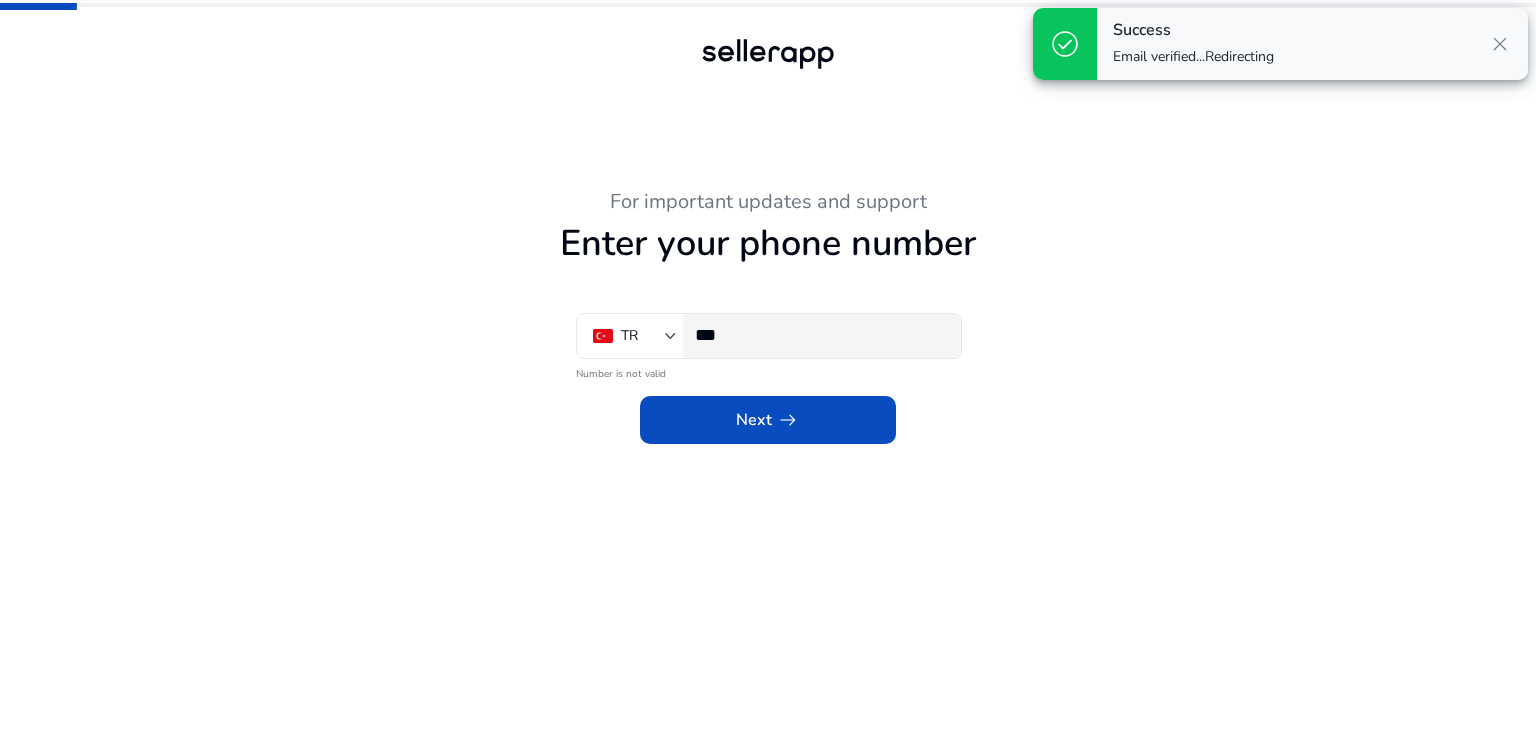 click on "***" at bounding box center [820, 335] 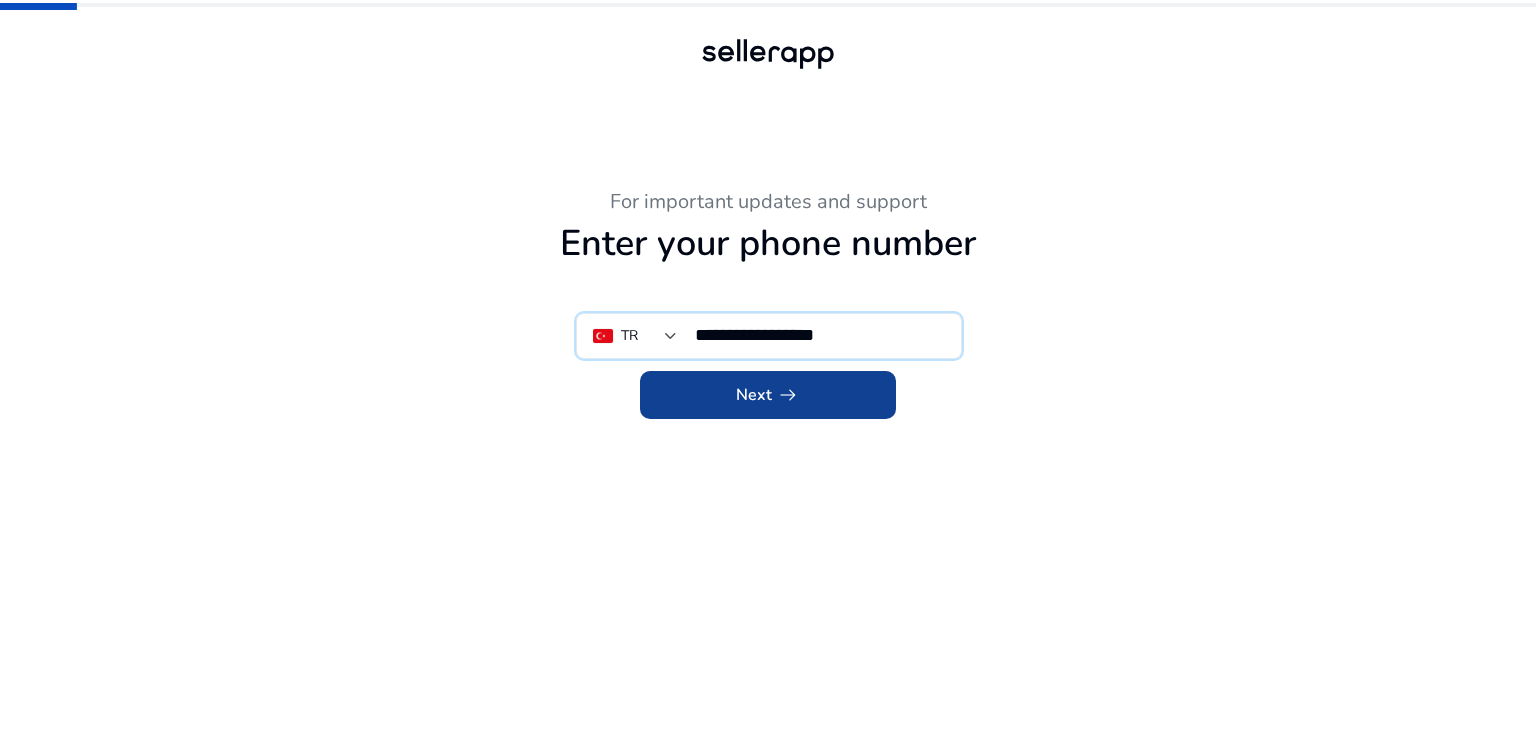 type on "**********" 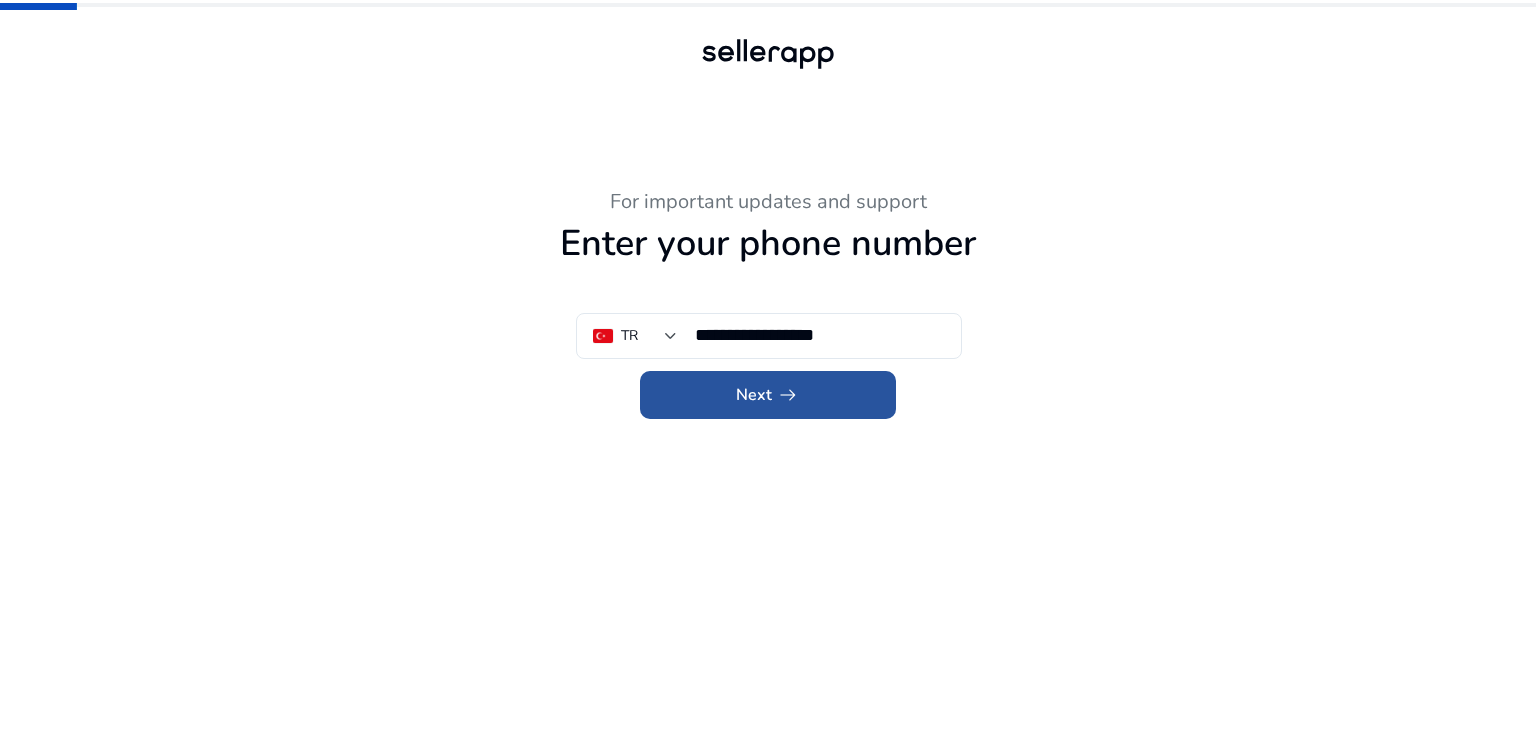 click on "Next   arrow_right_alt" 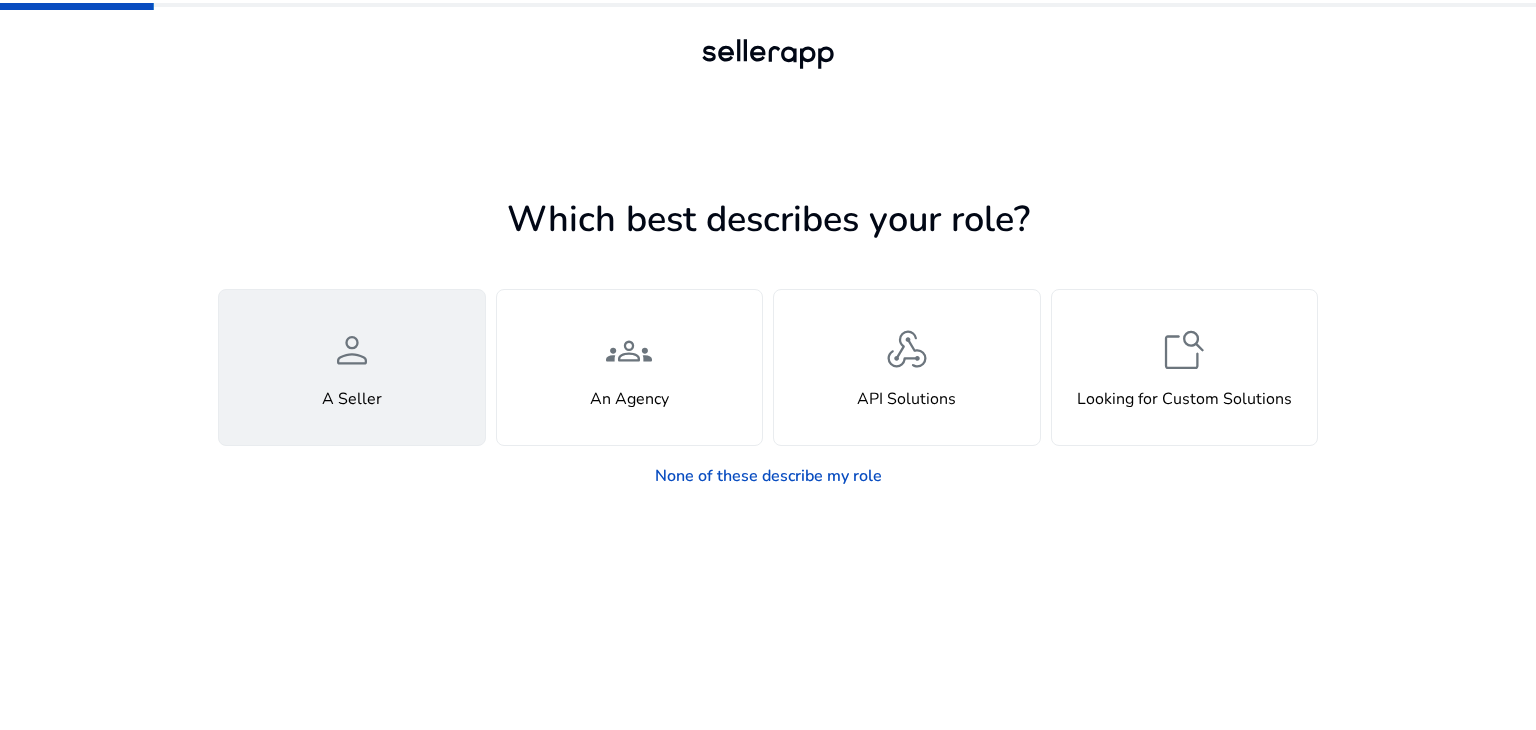 click on "person  A Seller" 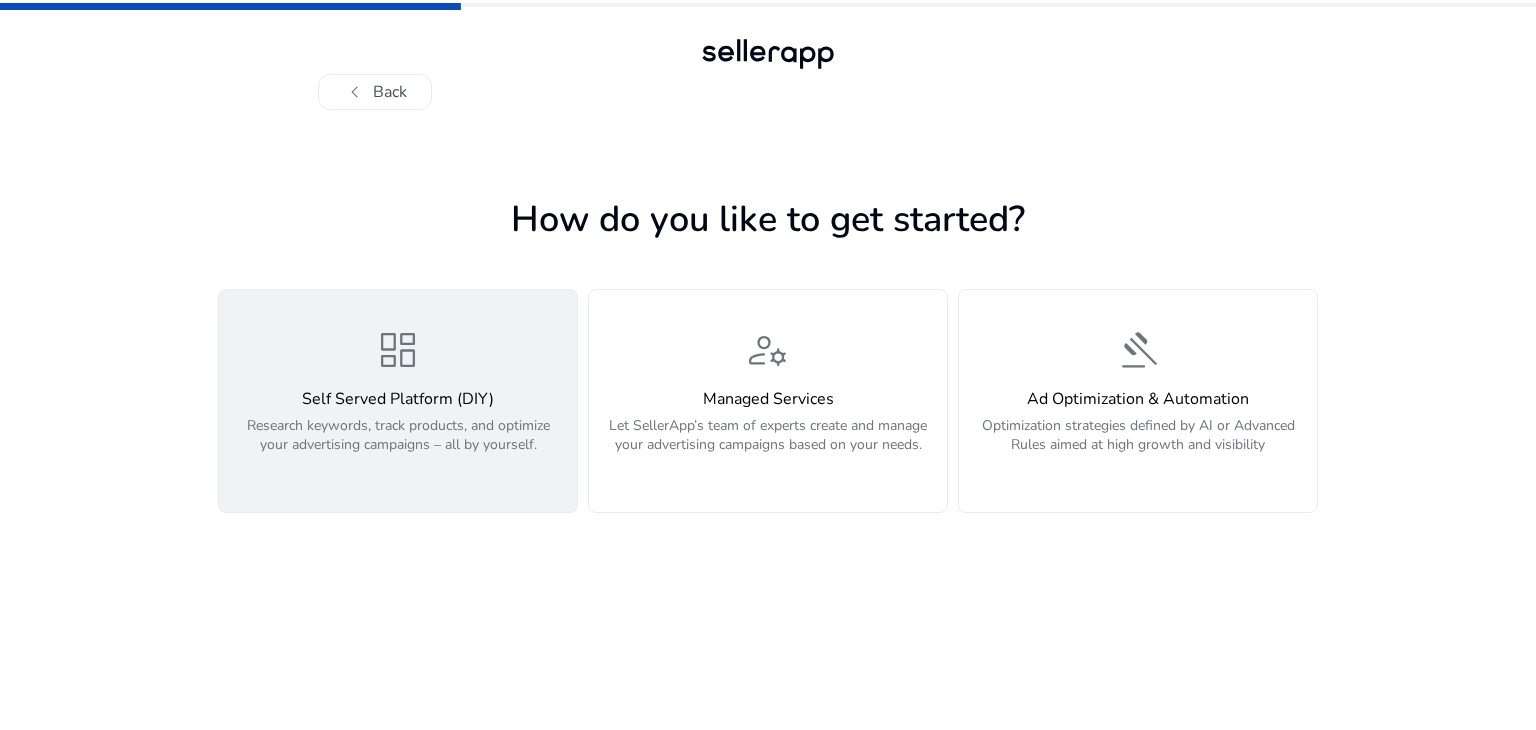 click on "Research keywords, track products, and optimize your advertising campaigns – all by yourself." 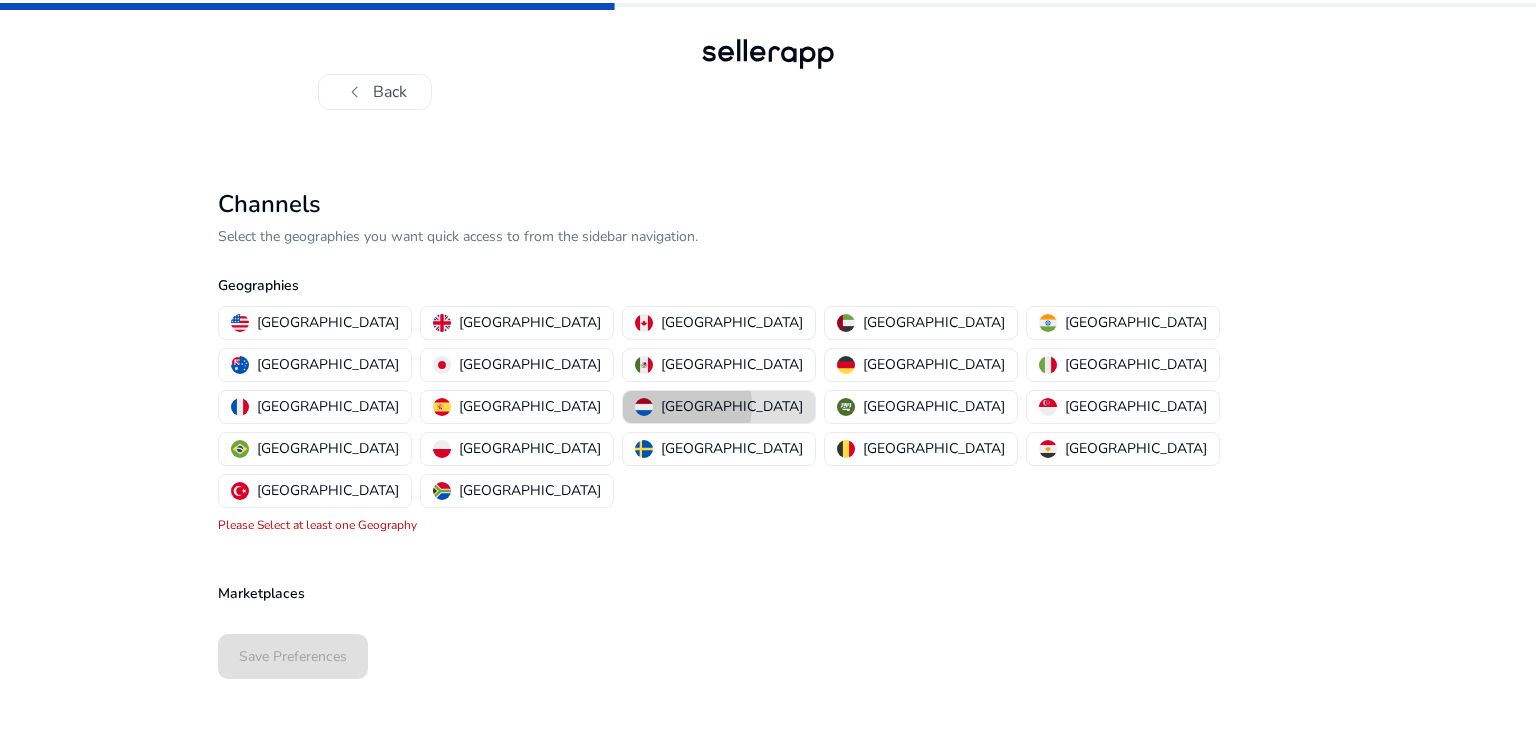click on "[GEOGRAPHIC_DATA]" at bounding box center [732, 406] 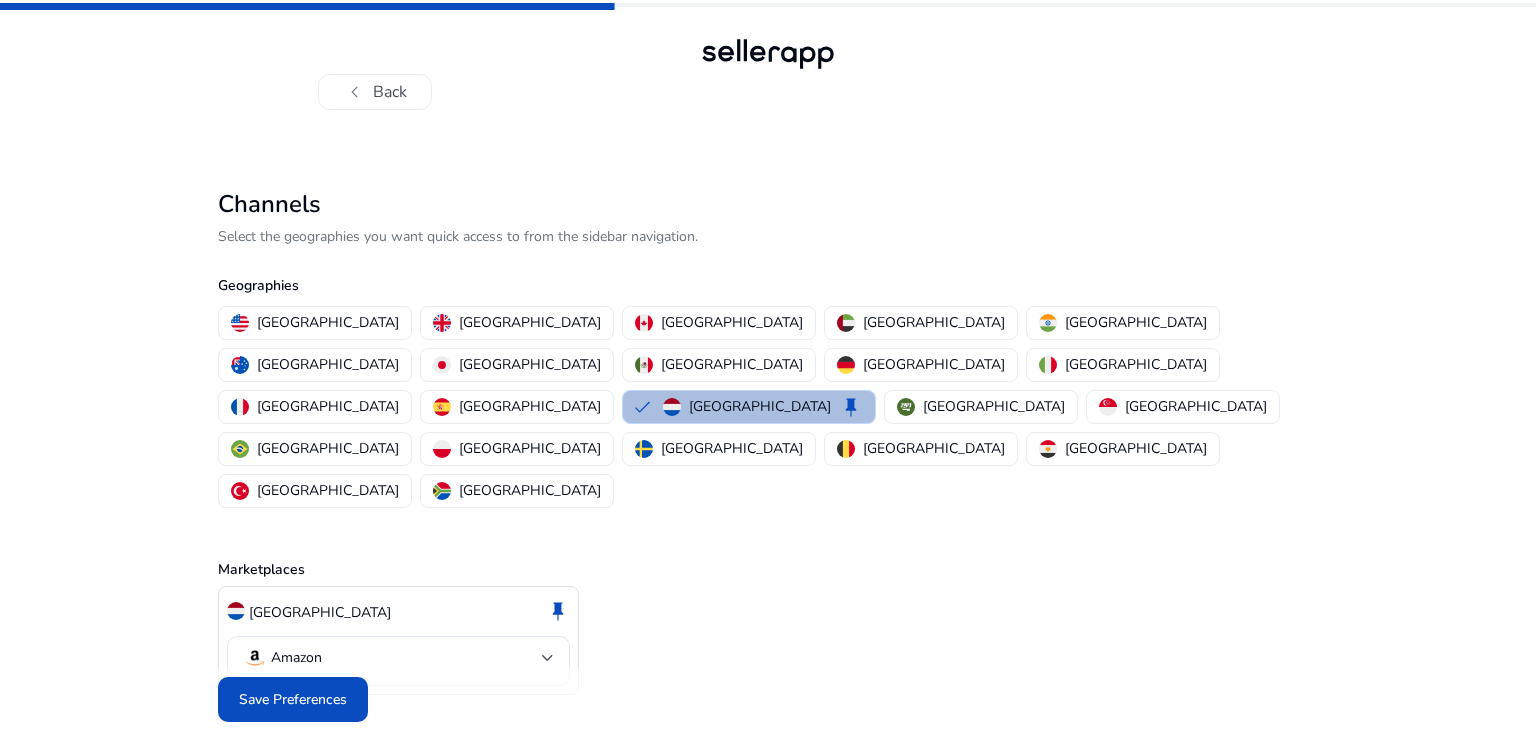 type 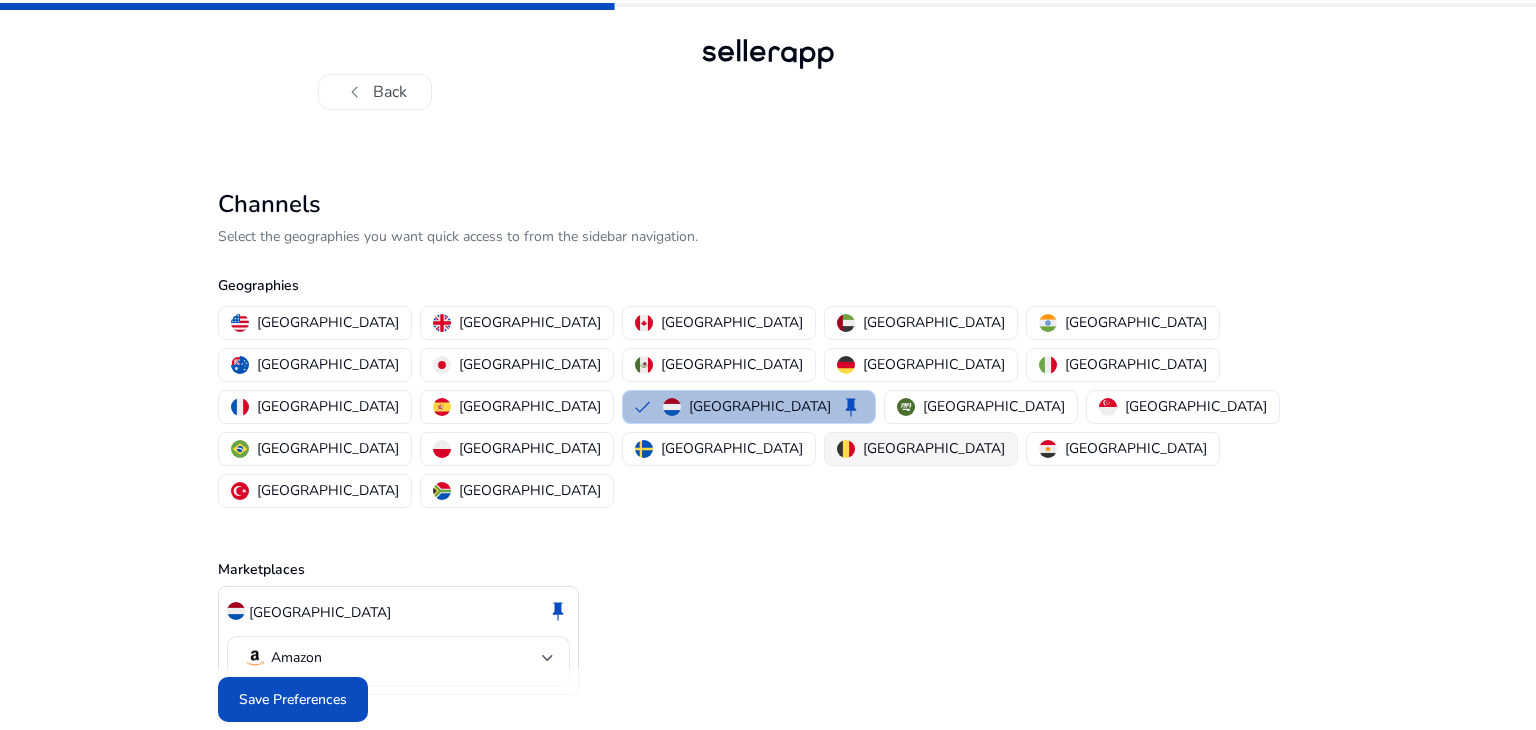 click on "[GEOGRAPHIC_DATA]" at bounding box center (921, 449) 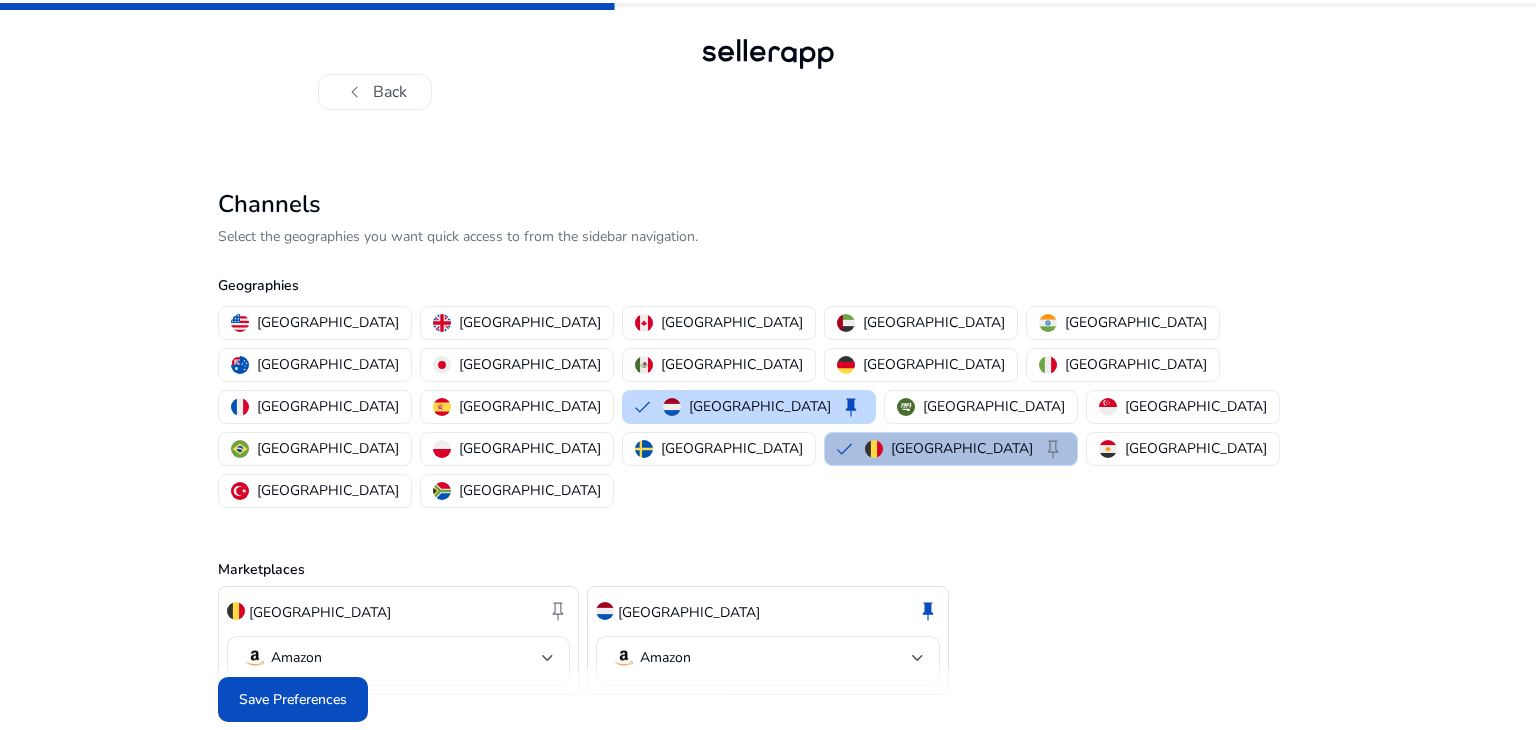 type 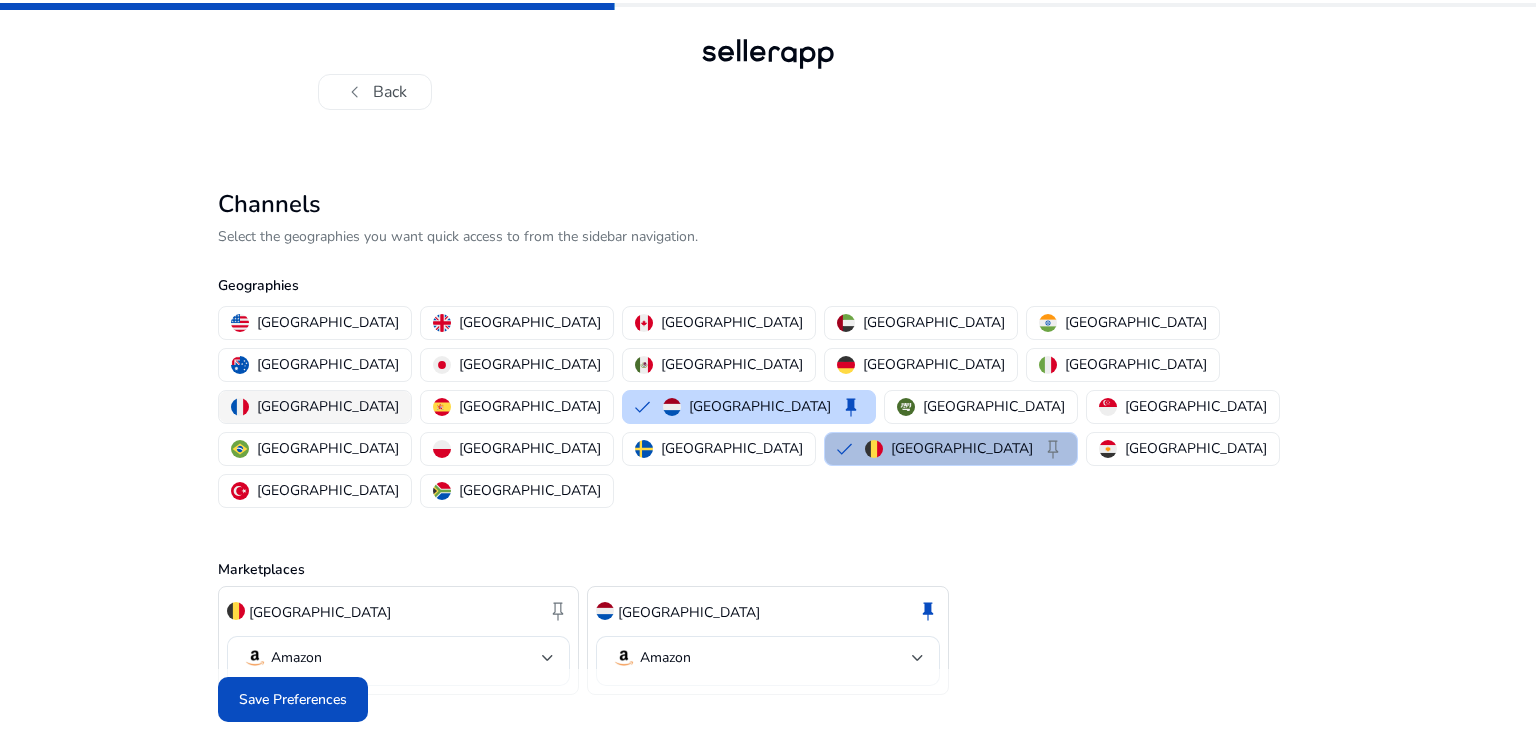 click on "[GEOGRAPHIC_DATA]" at bounding box center (328, 406) 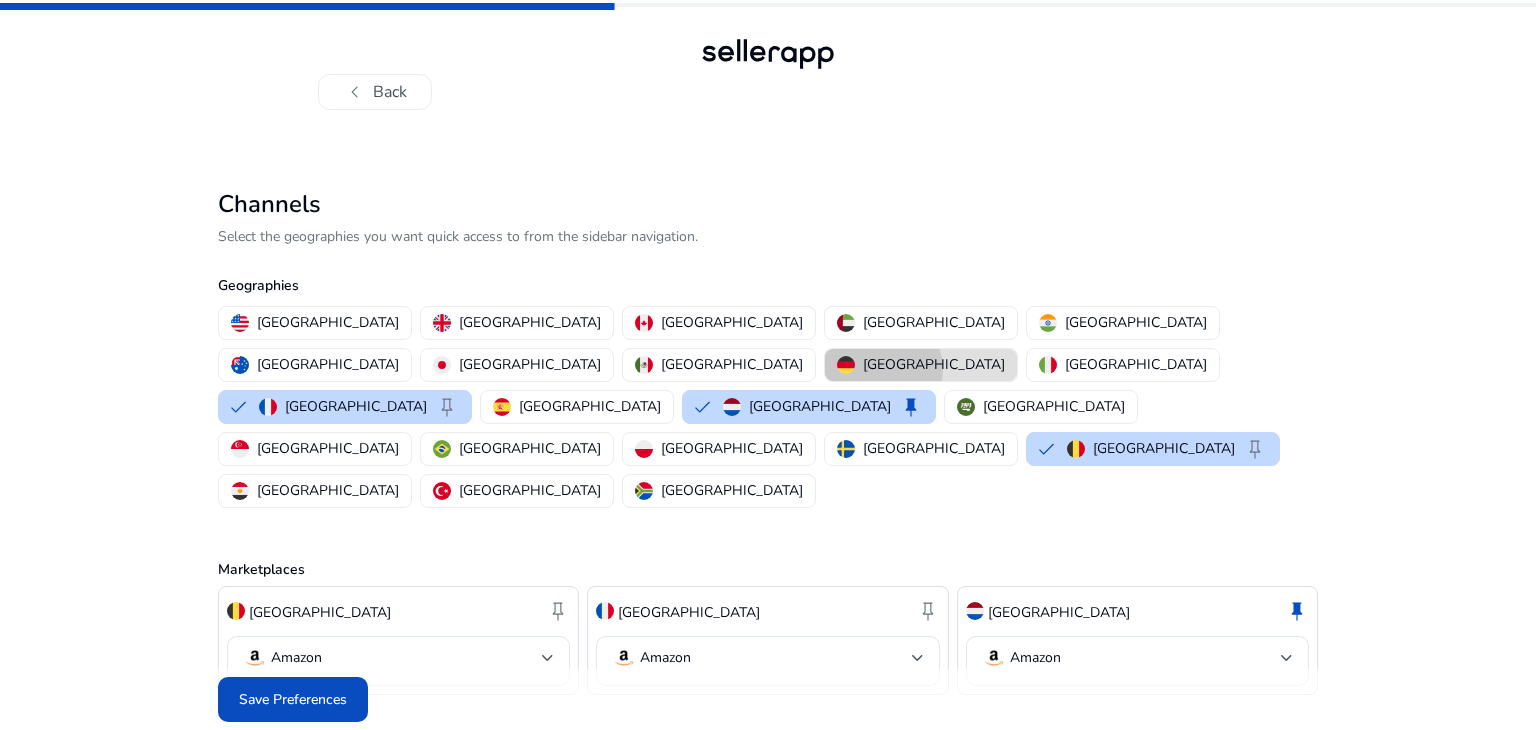 click on "[GEOGRAPHIC_DATA]" at bounding box center [934, 364] 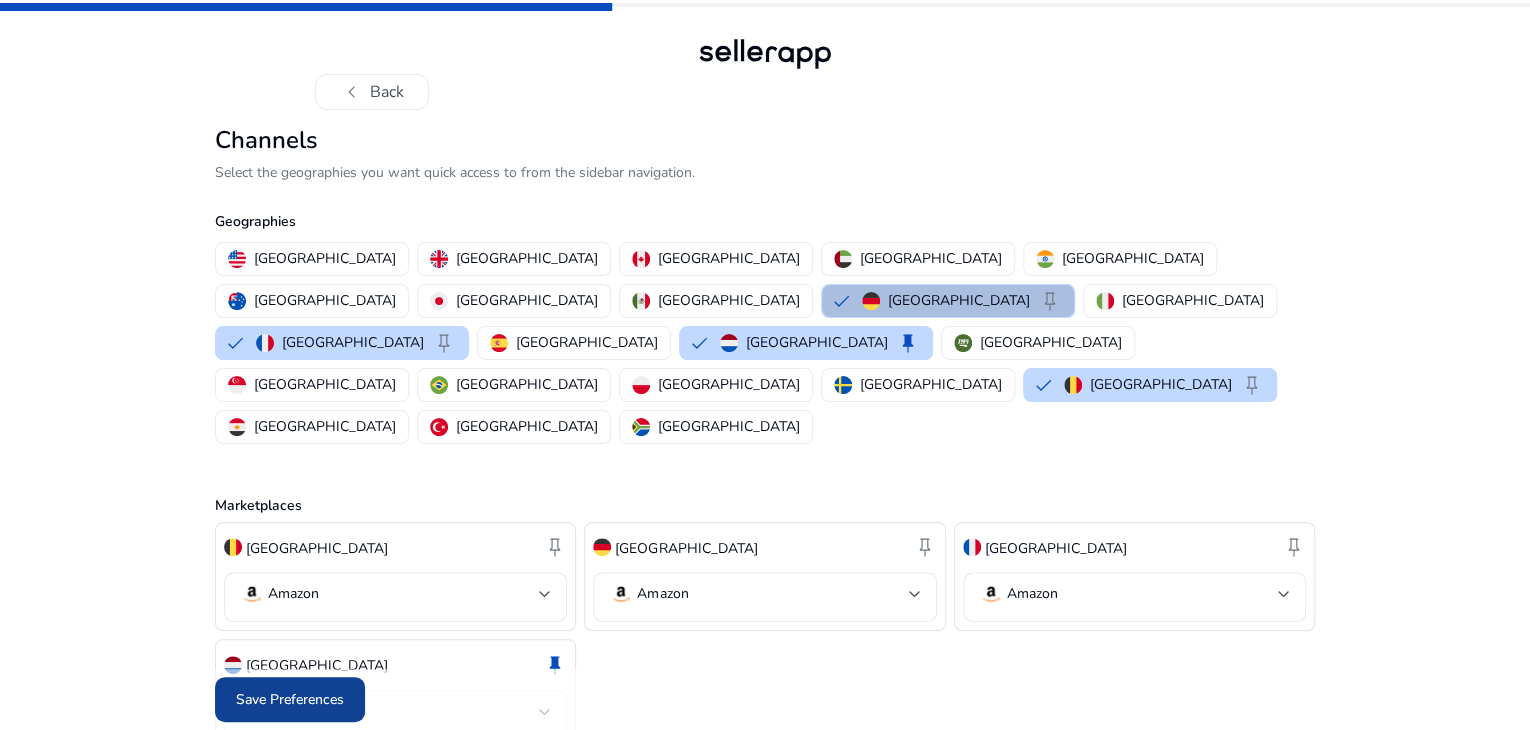scroll, scrollTop: 74, scrollLeft: 0, axis: vertical 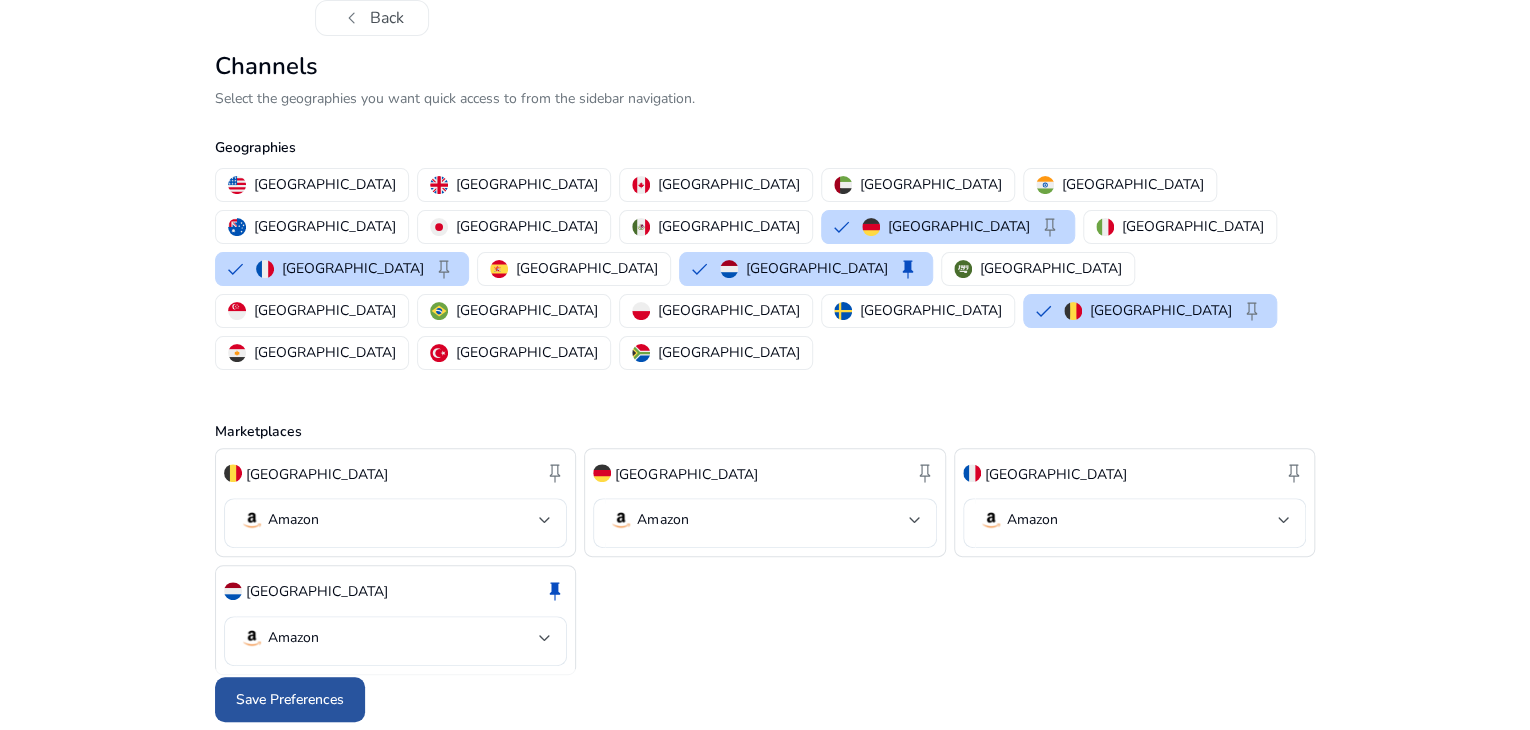click on "Save Preferences" 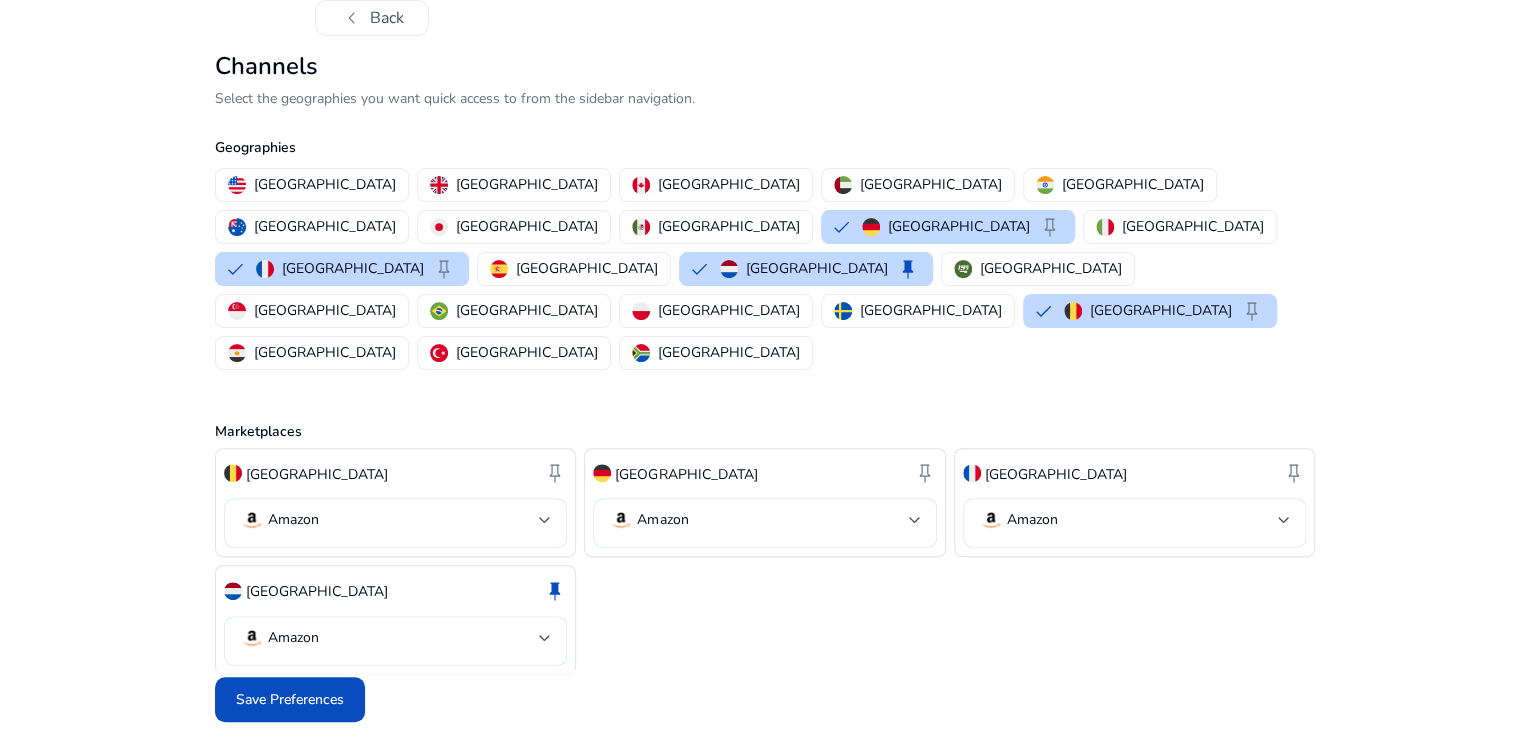 scroll, scrollTop: 0, scrollLeft: 0, axis: both 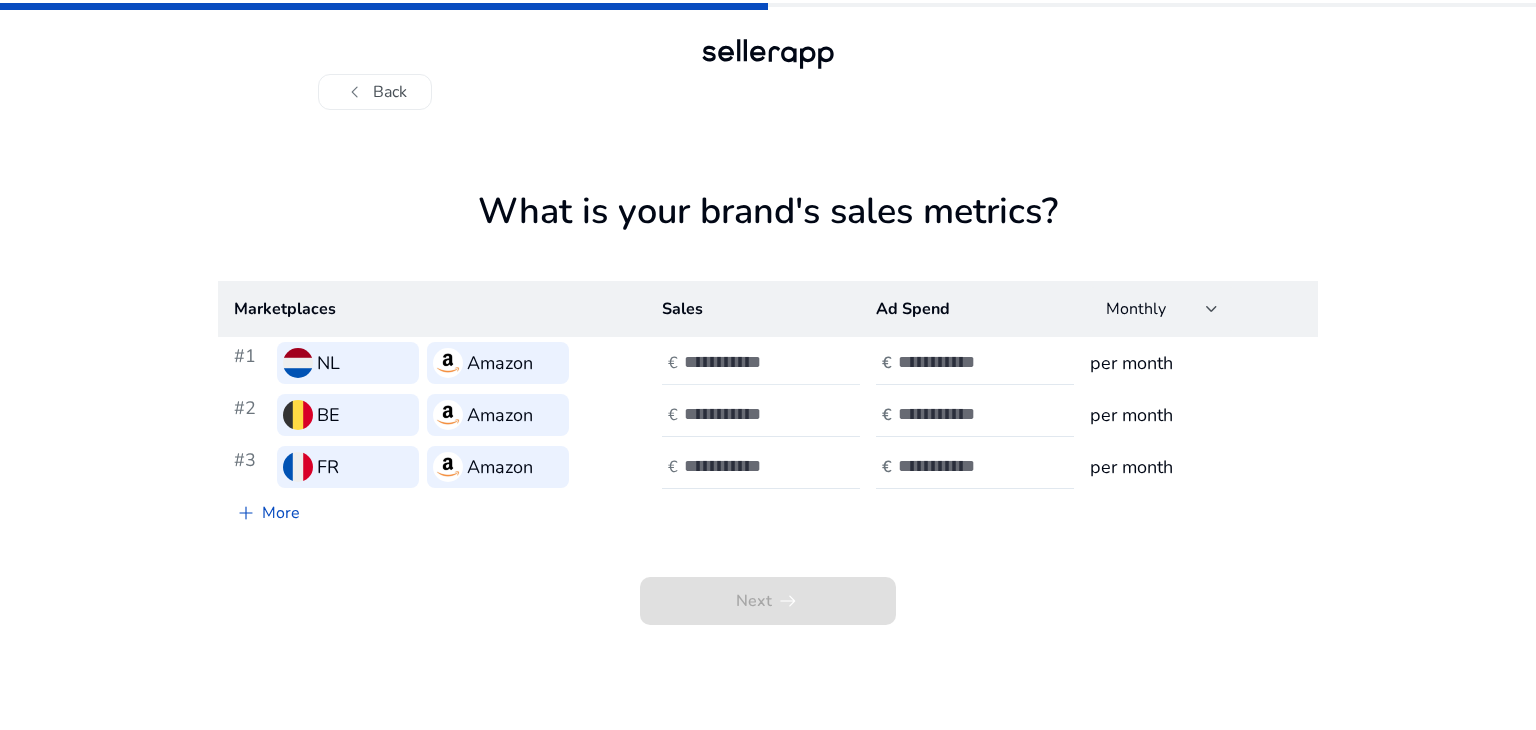 click on "€" 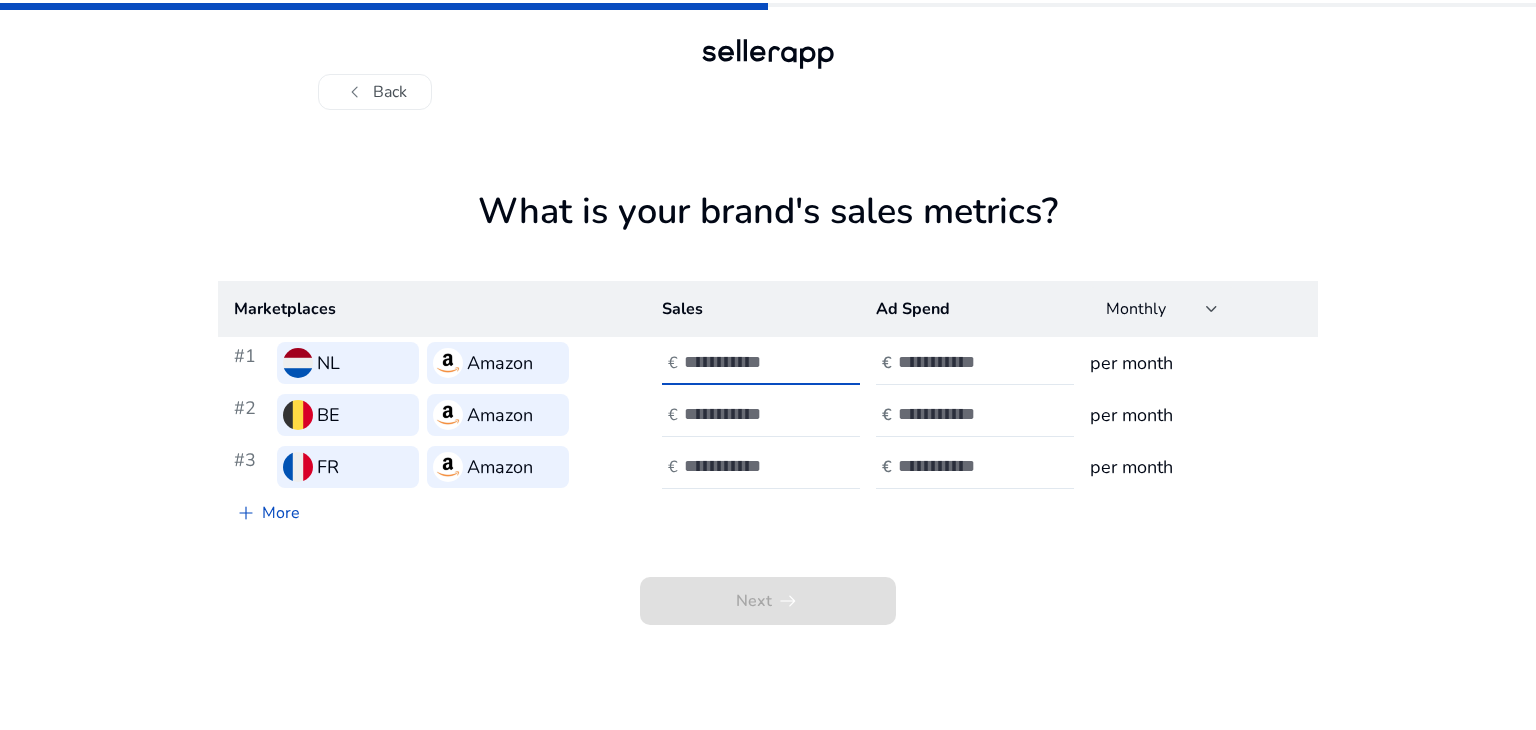 type on "*****" 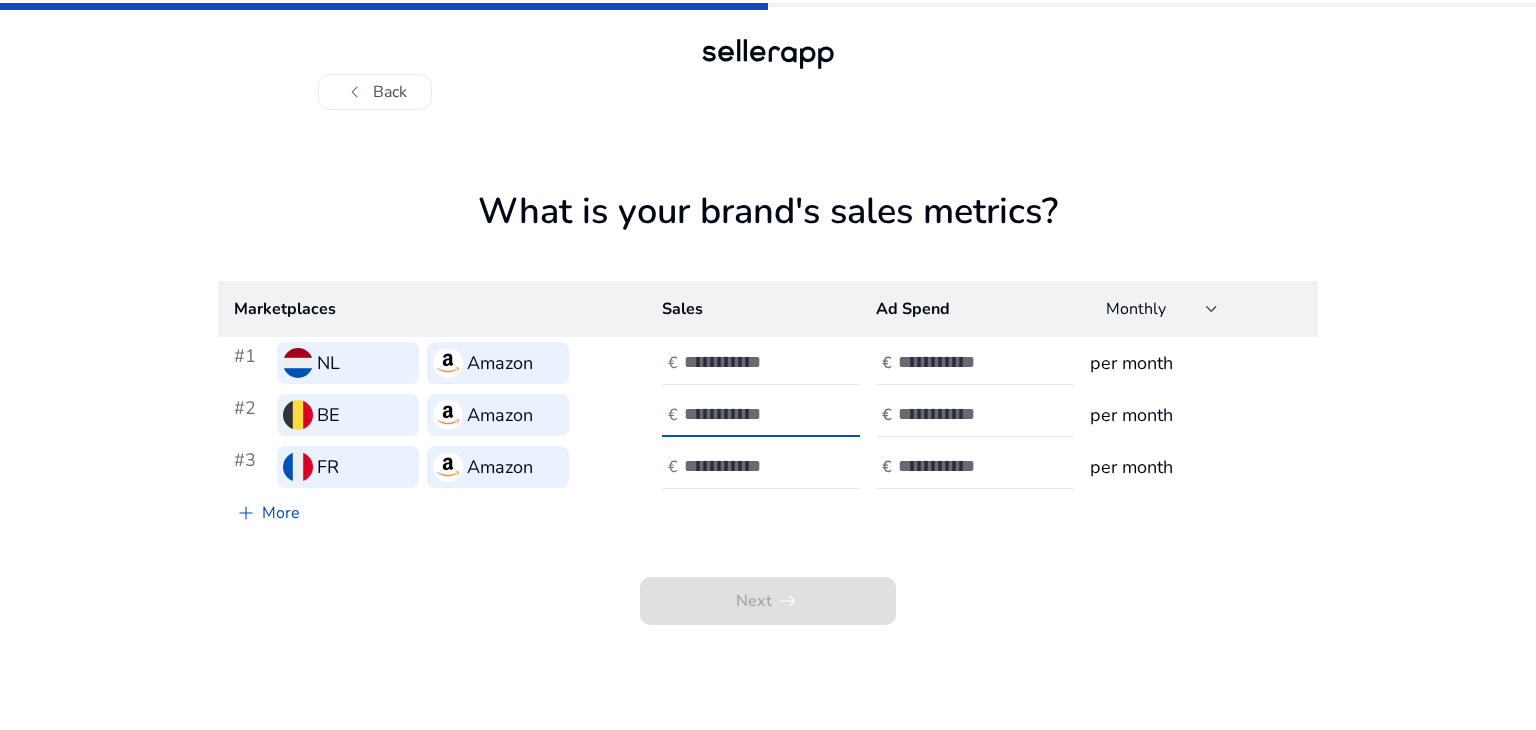click at bounding box center [751, 414] 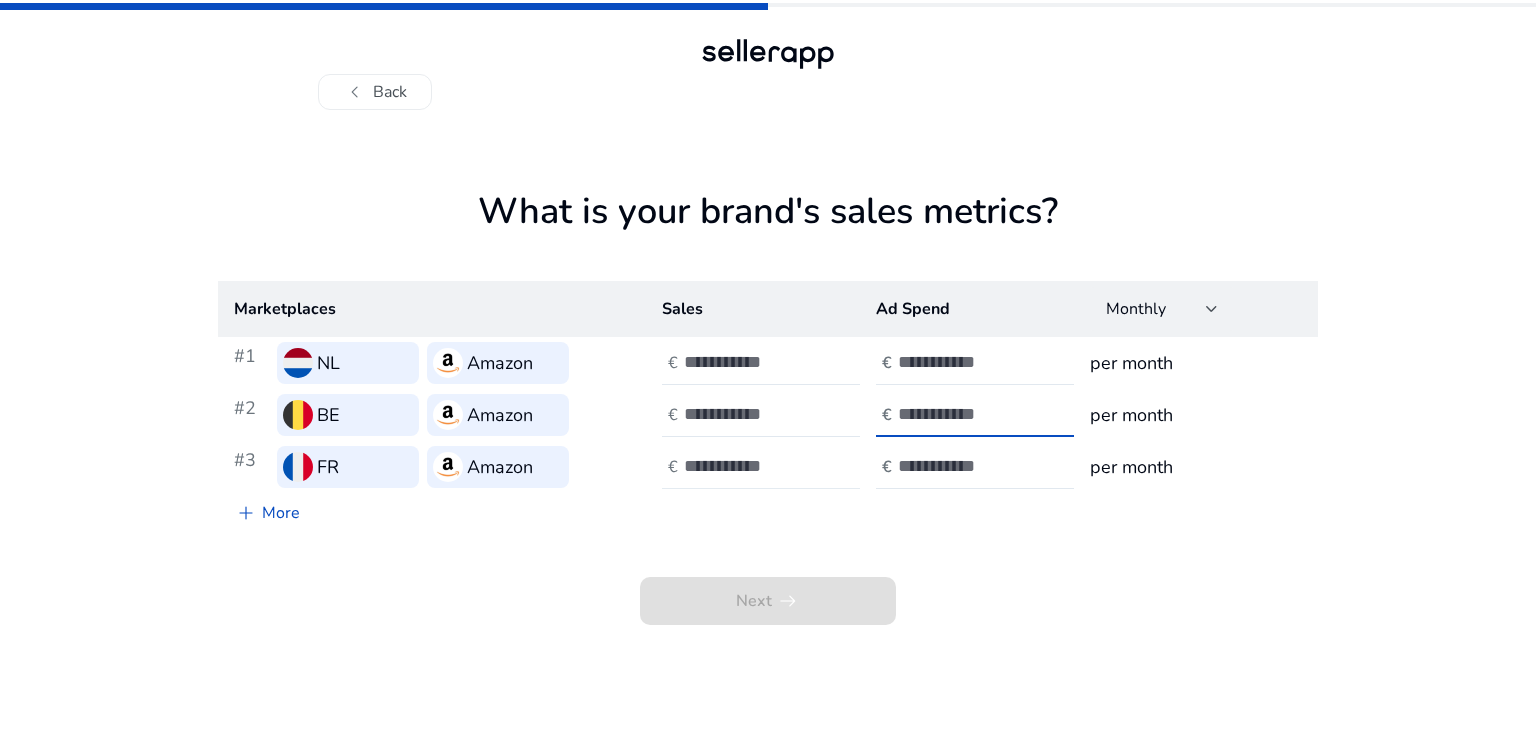 click at bounding box center (751, 466) 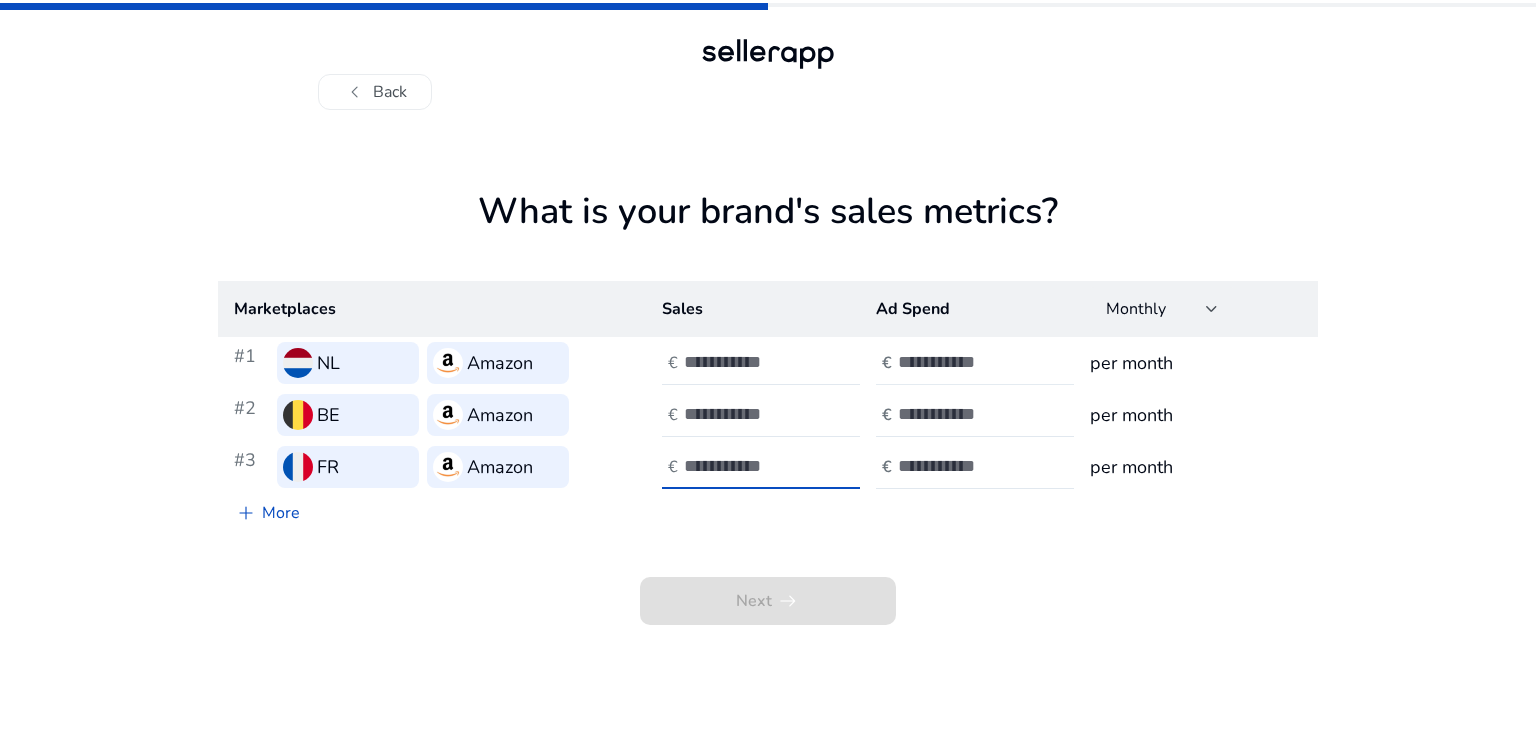 type on "*****" 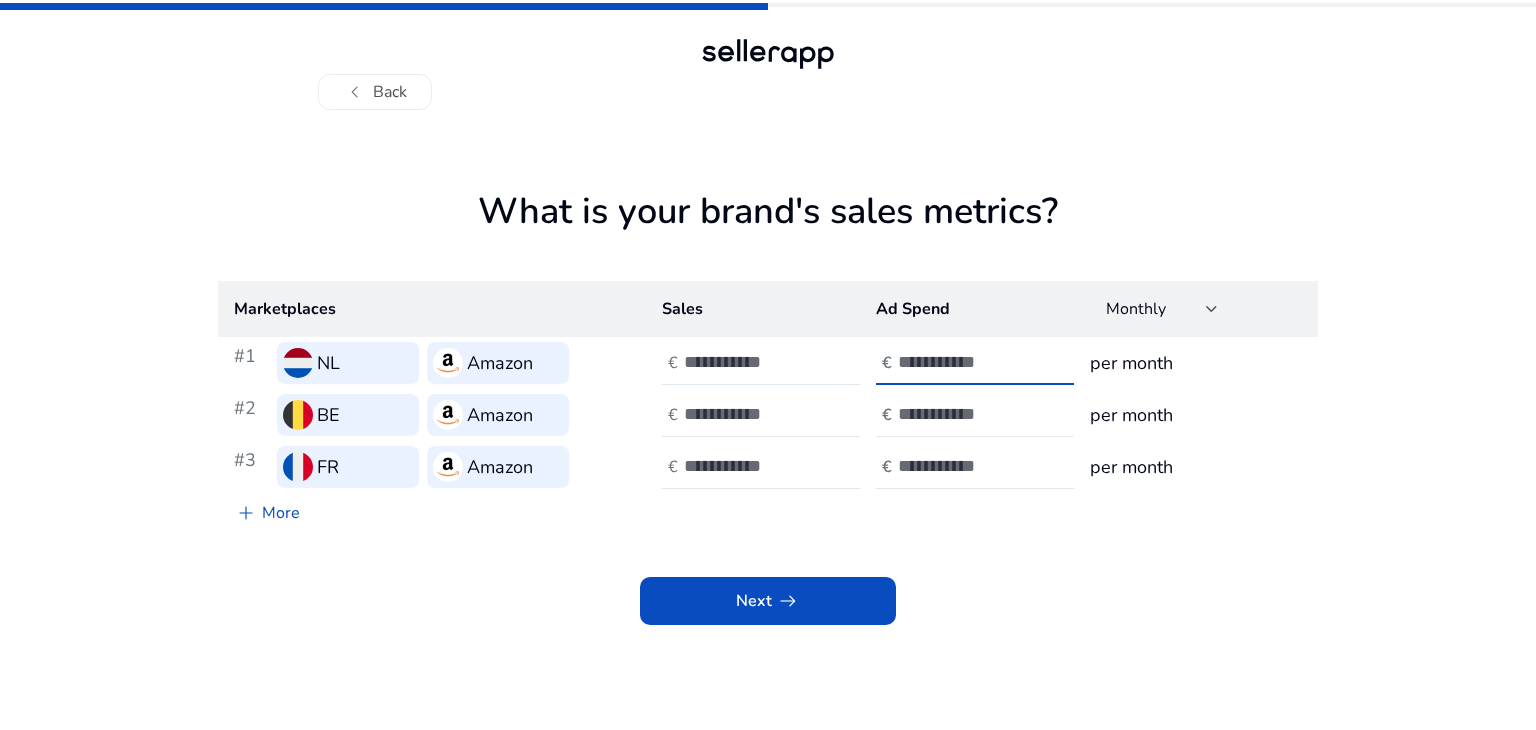 type on "***" 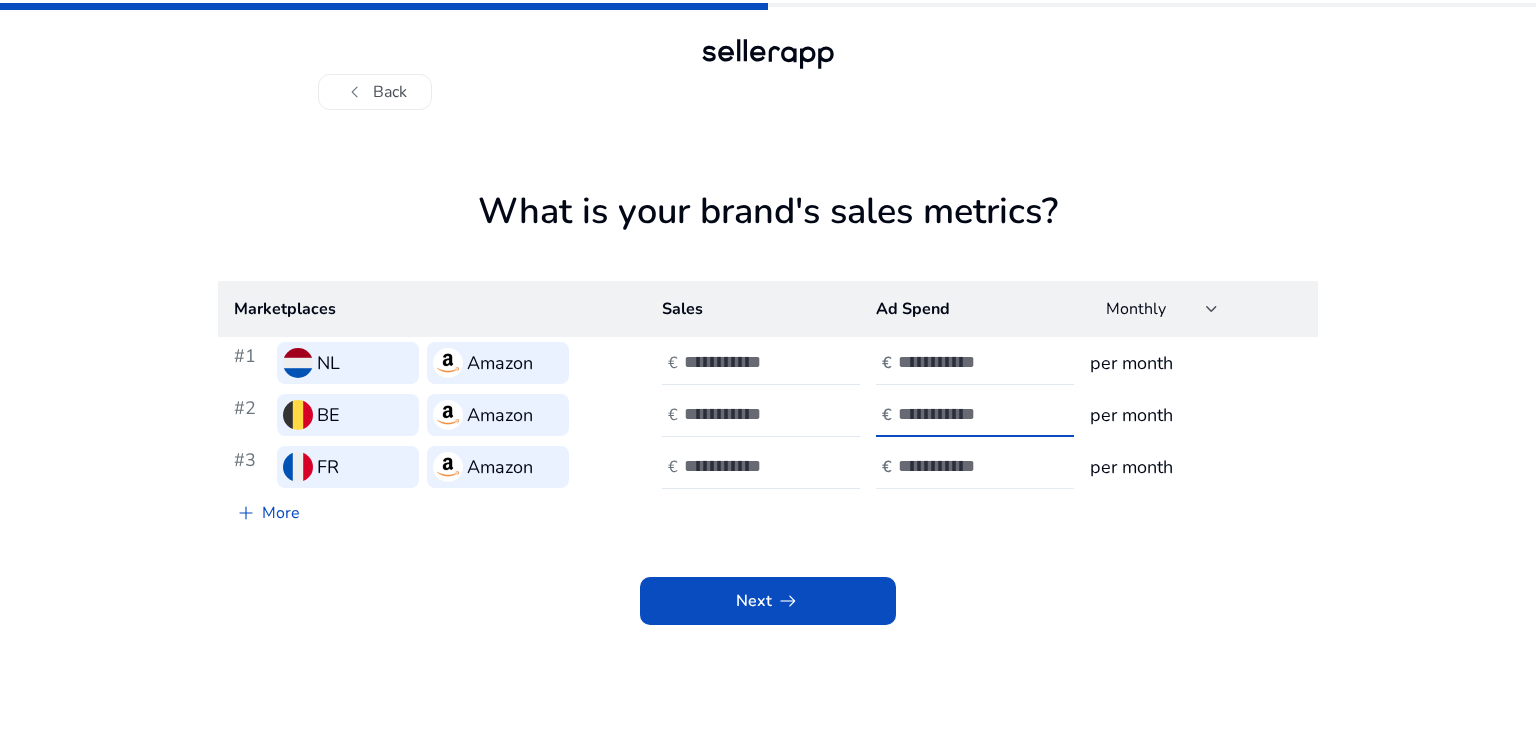 type on "***" 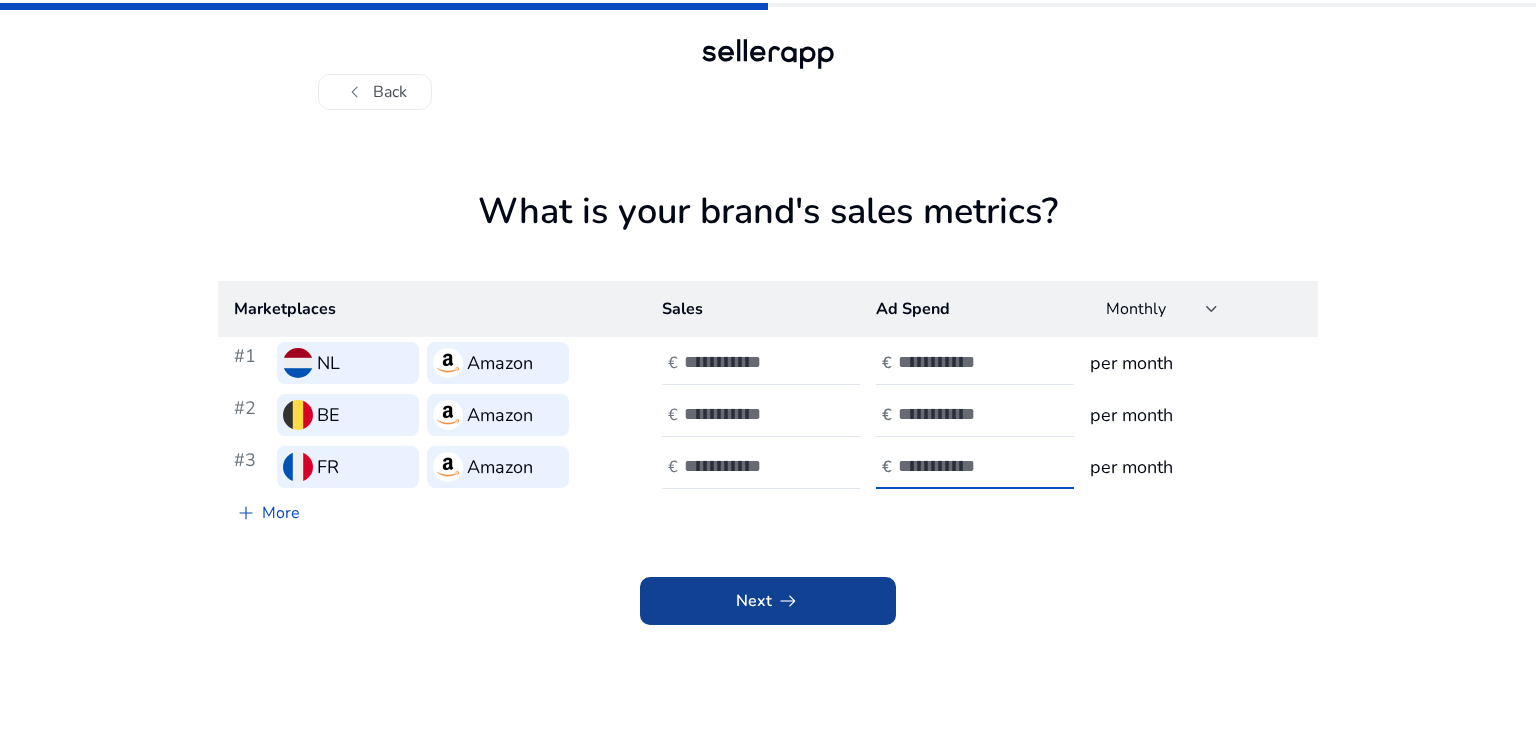 type on "***" 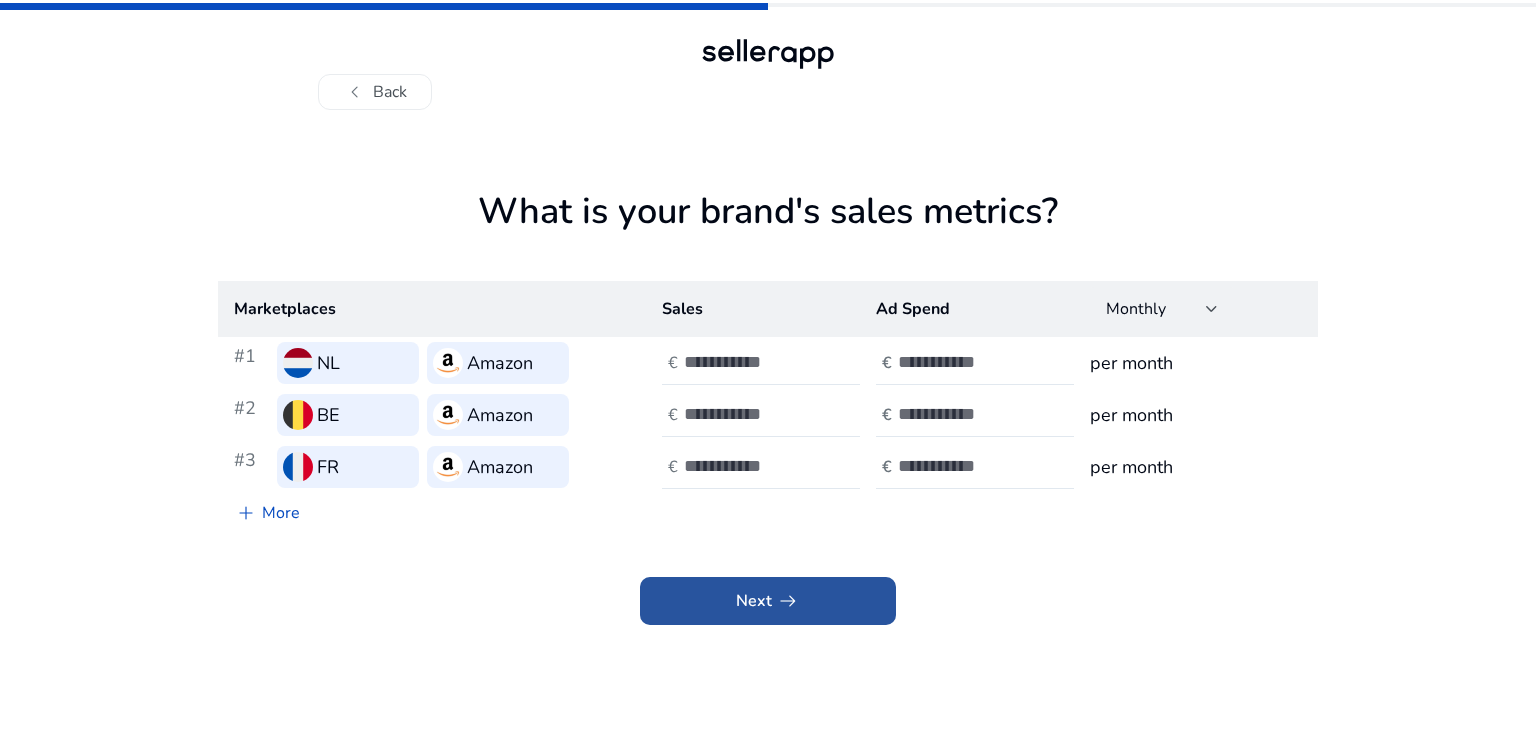 click 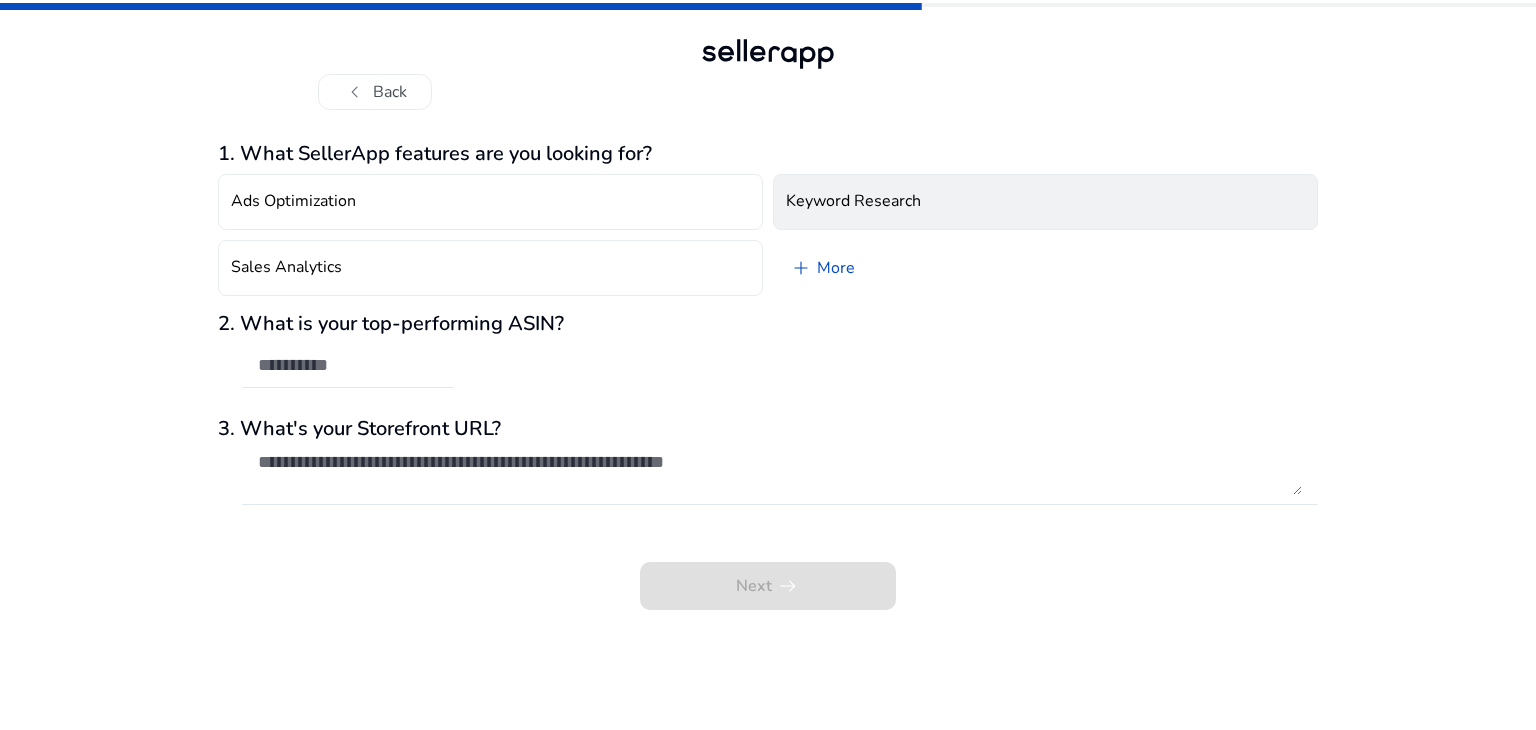 click on "Keyword Research" 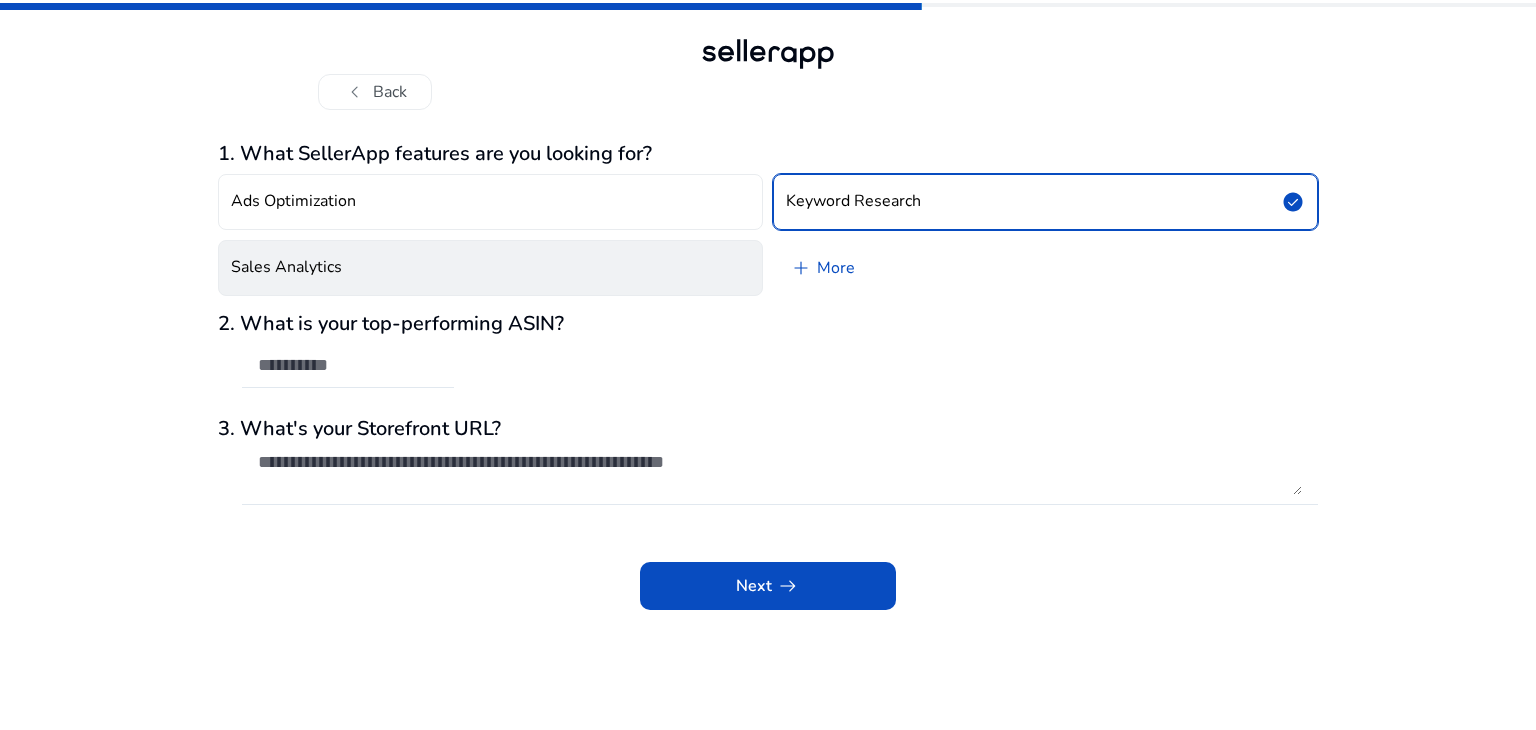 click on "Sales Analytics" 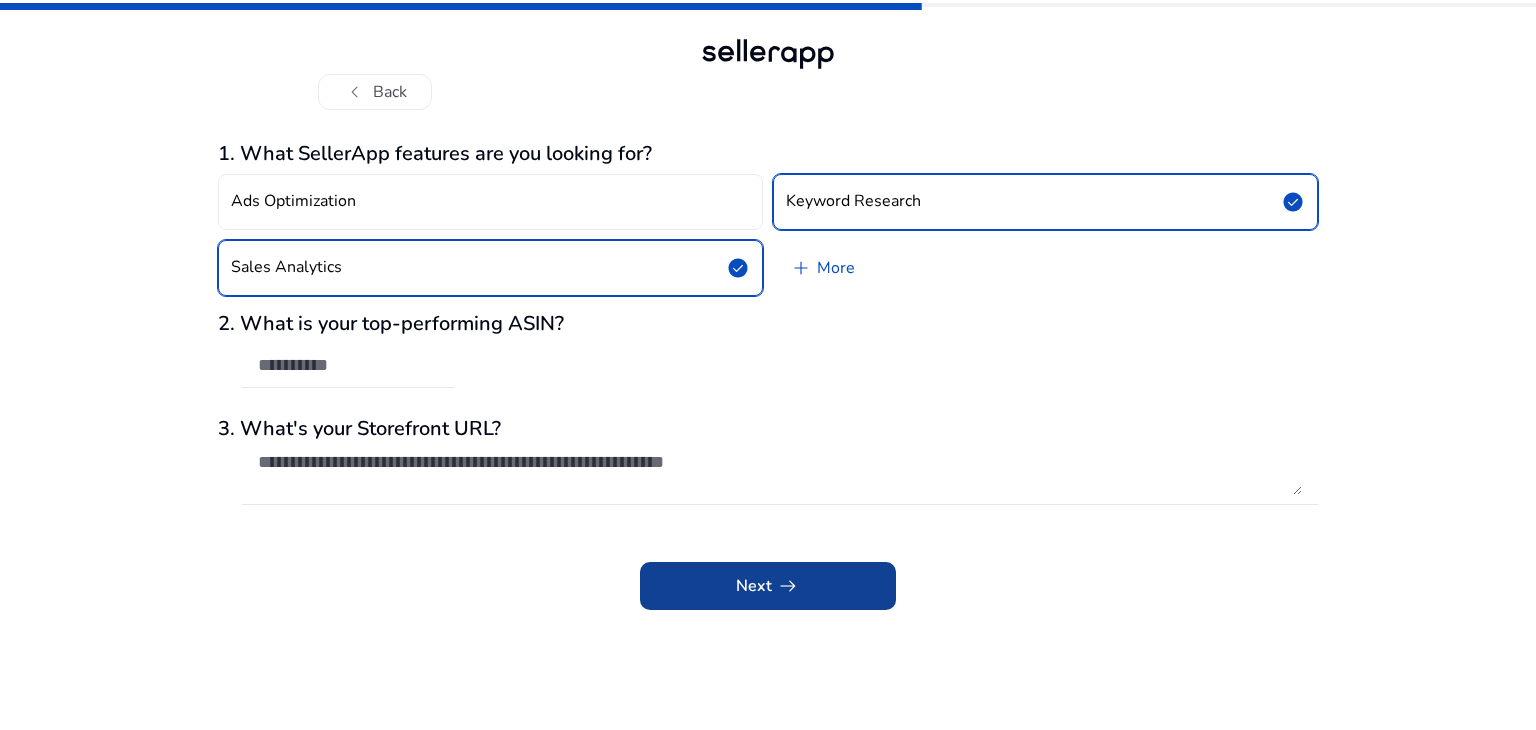 click on "arrow_right_alt" 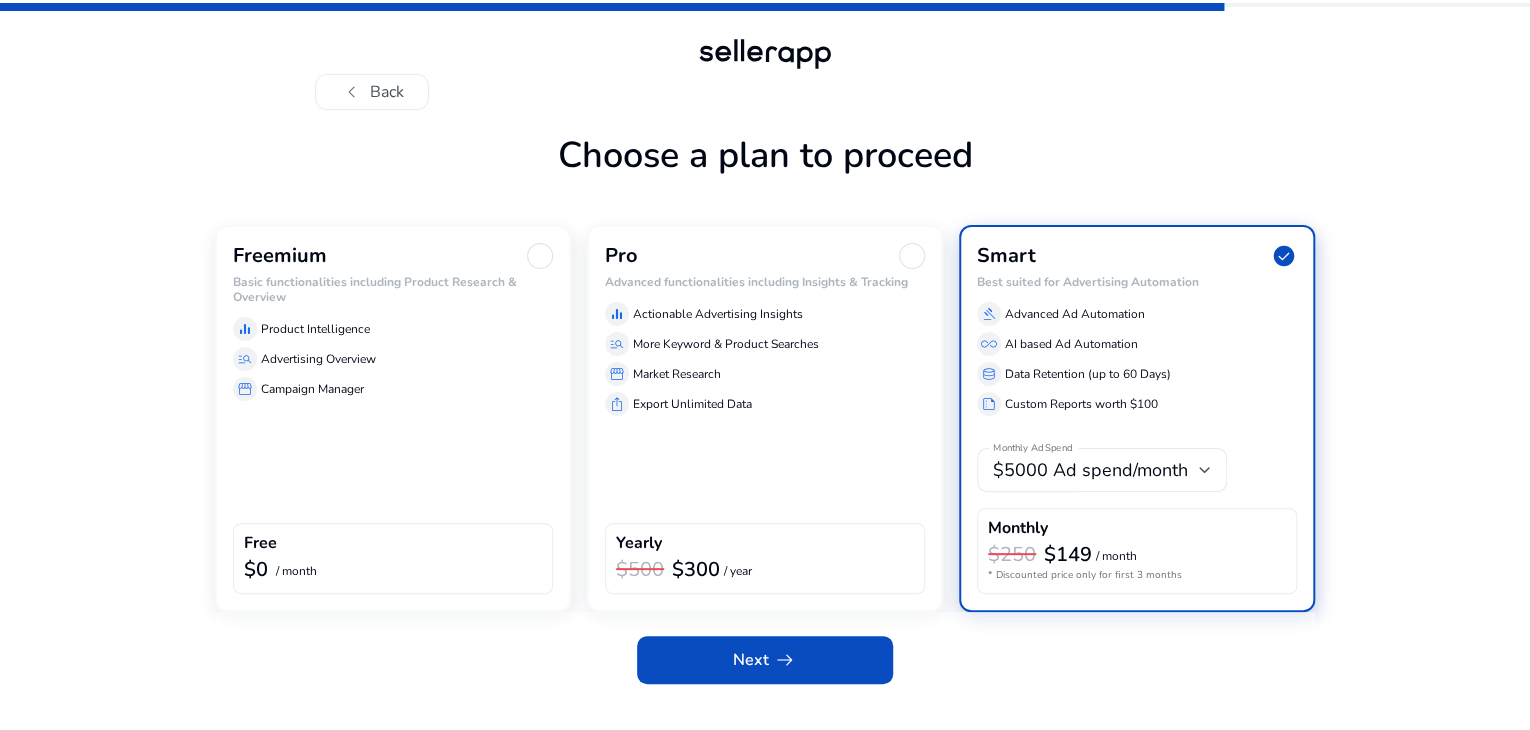 scroll, scrollTop: 33, scrollLeft: 0, axis: vertical 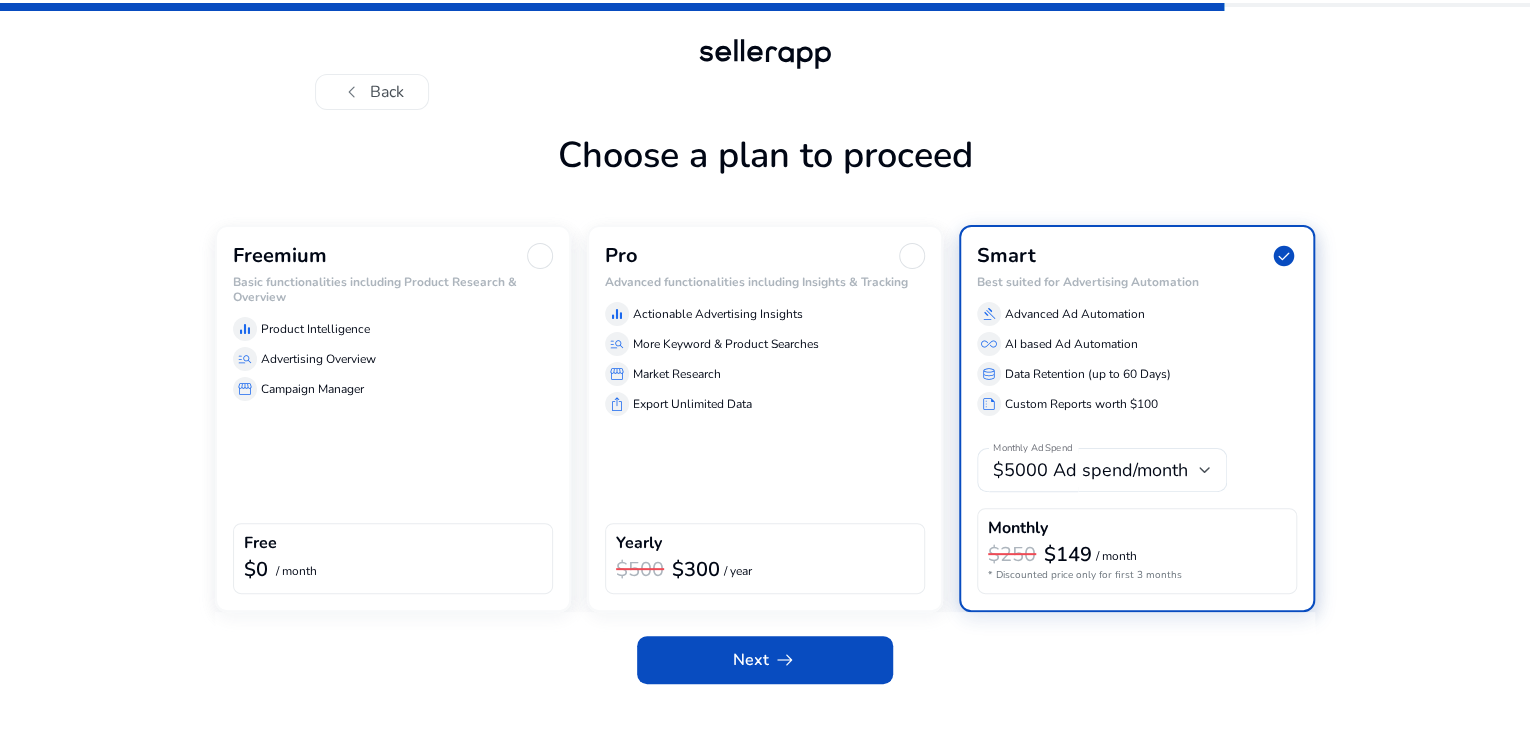 click on "Freemium Basic functionalities including Product Research & Overview  equalizer  Product Intelligence  manage_search  Advertising Overview  storefront  Campaign Manager  Free  $0  / month" 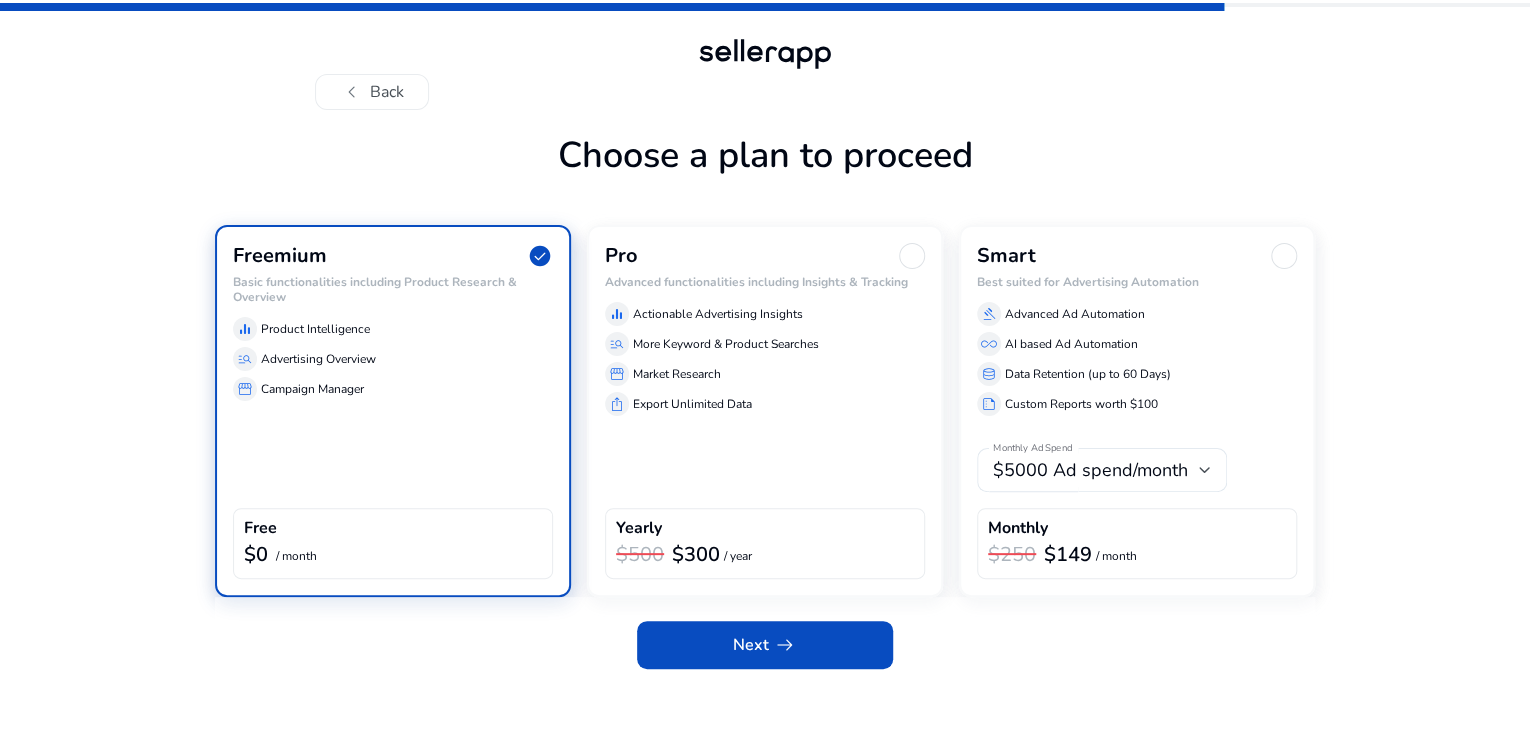 scroll, scrollTop: 18, scrollLeft: 0, axis: vertical 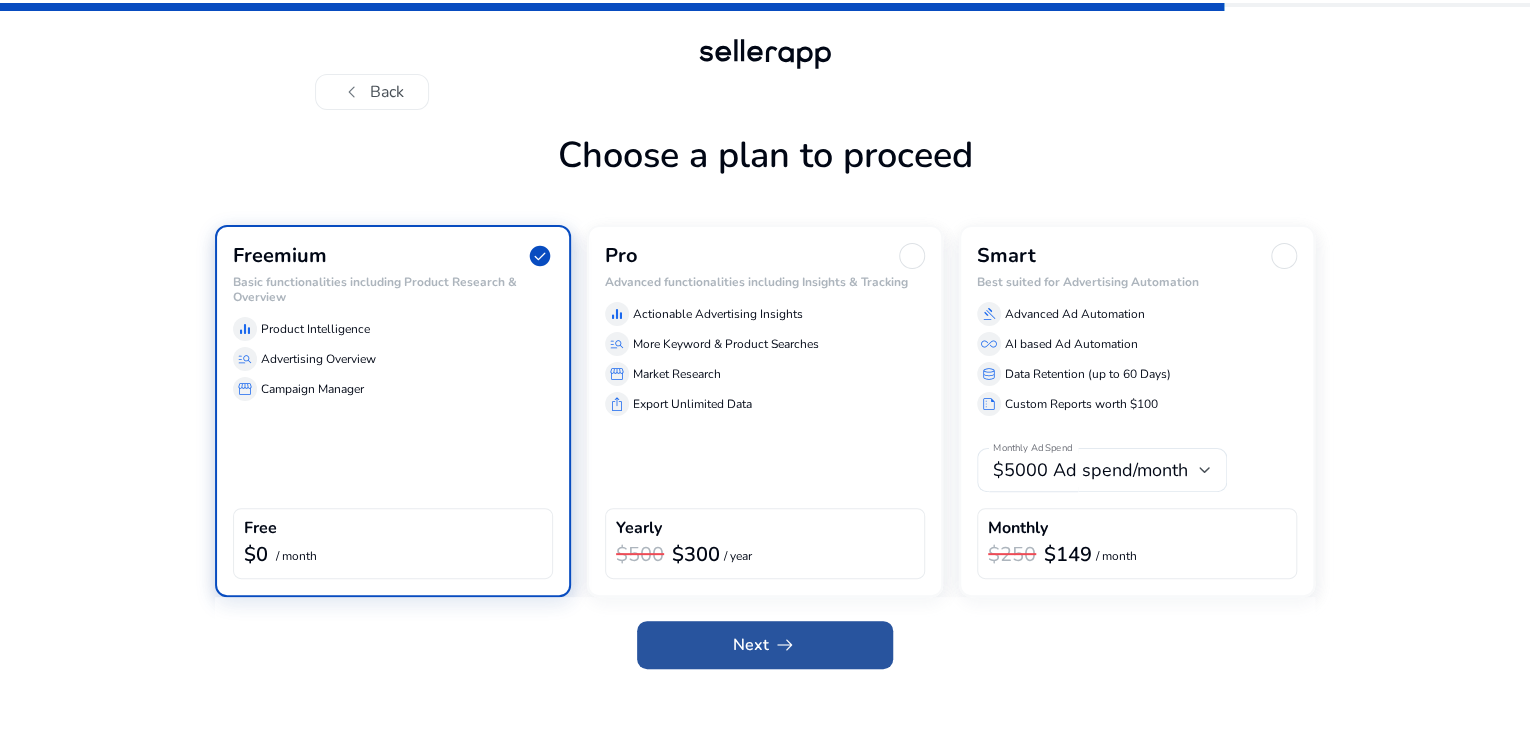 click 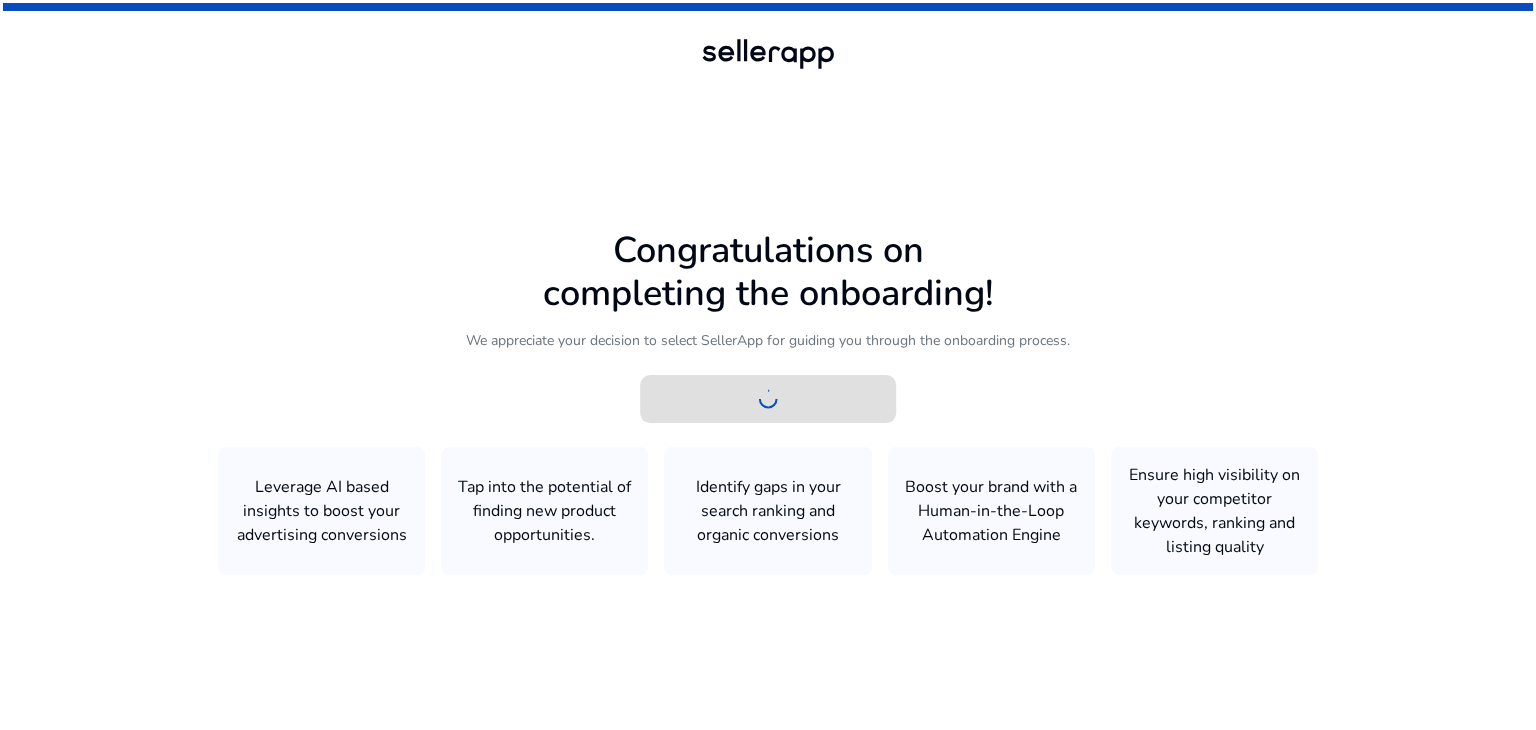scroll, scrollTop: 0, scrollLeft: 0, axis: both 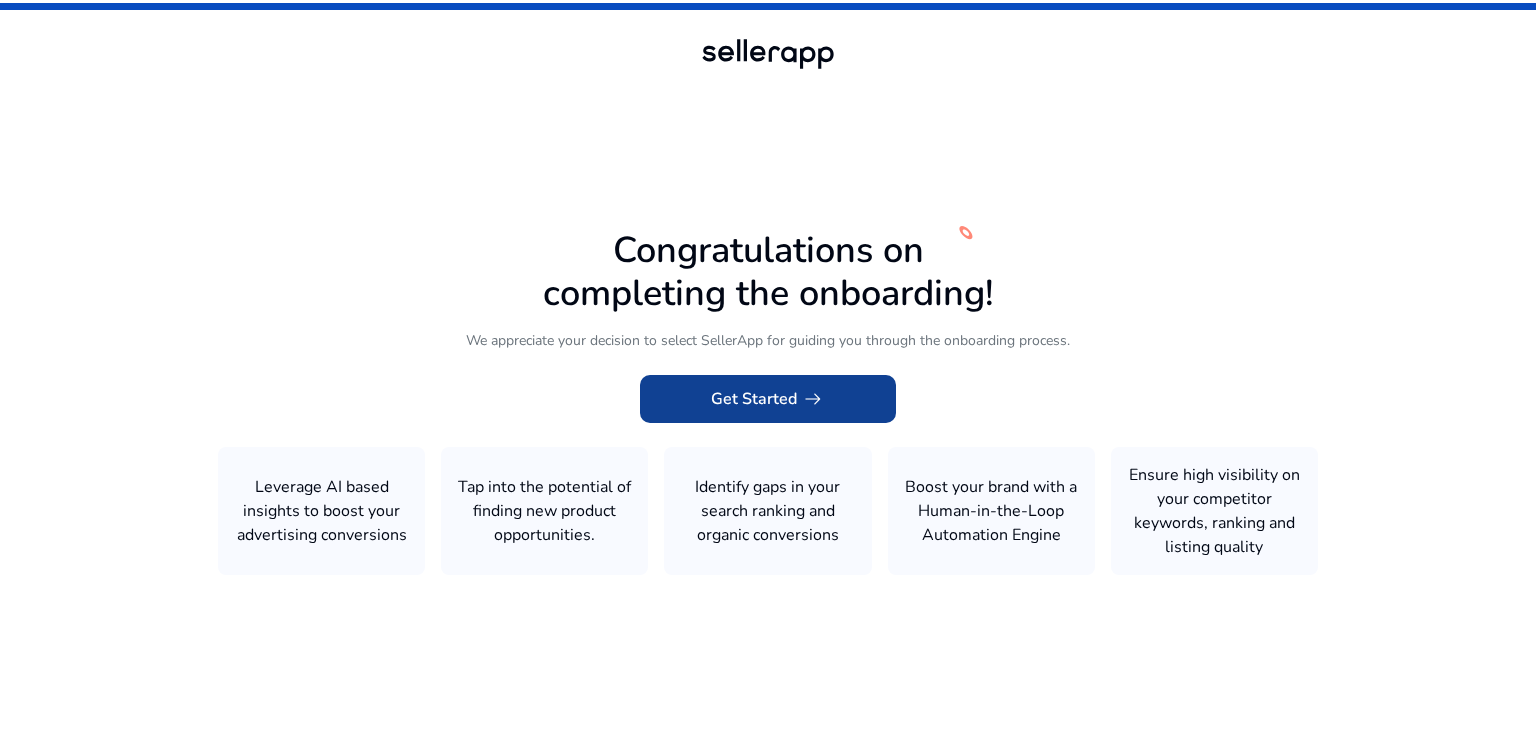 click on "arrow_right_alt" 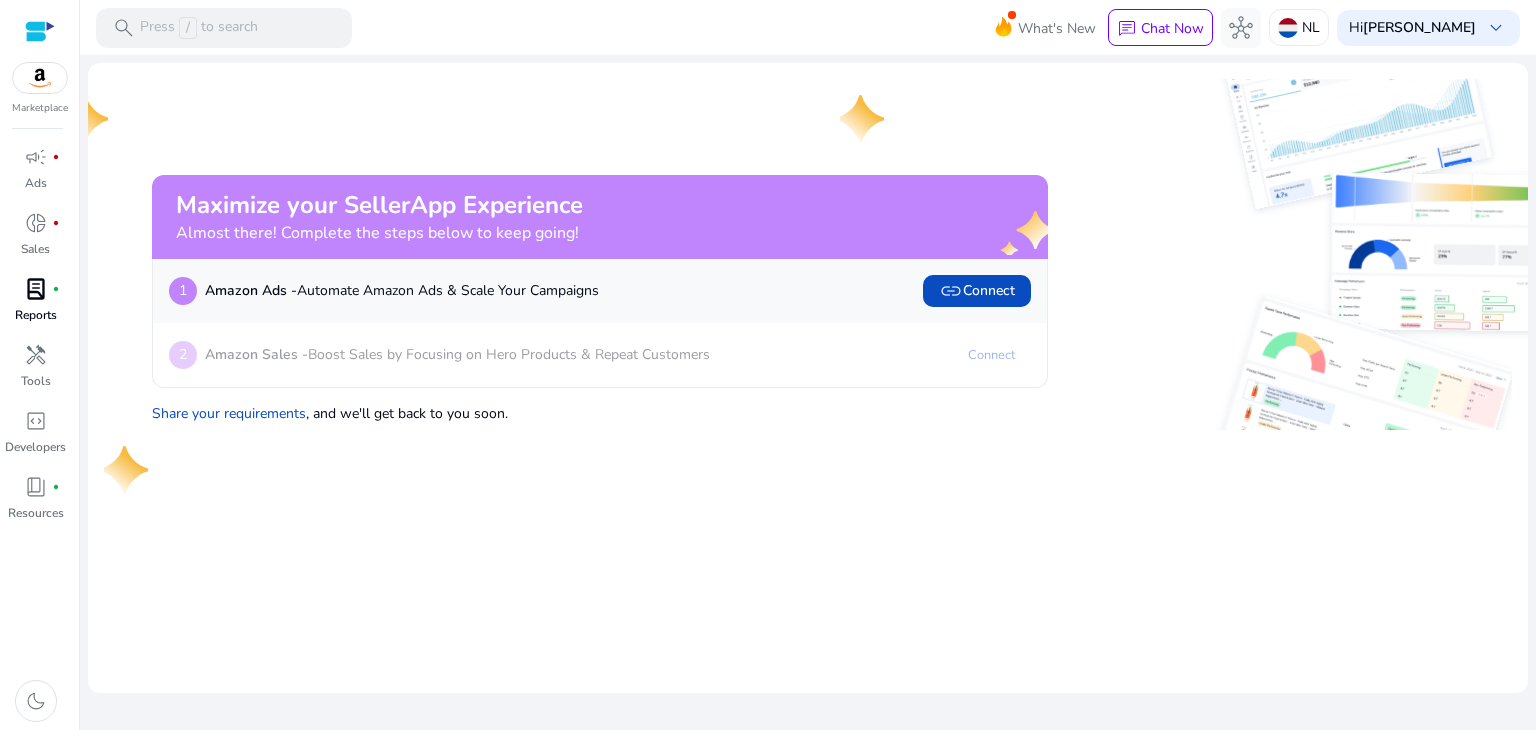 click on "lab_profile   fiber_manual_record   Reports" at bounding box center (35, 306) 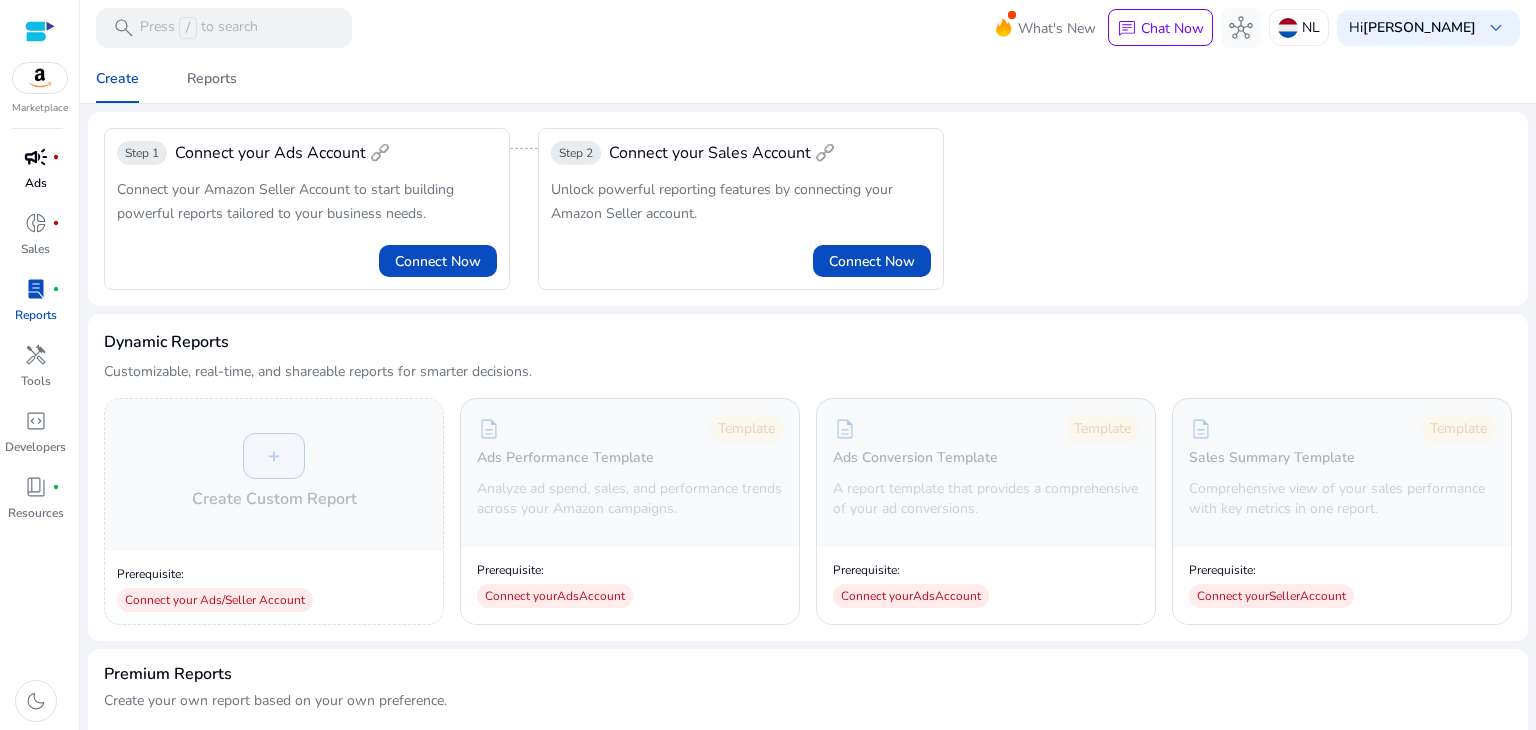 click on "campaign   fiber_manual_record   Ads" at bounding box center (35, 174) 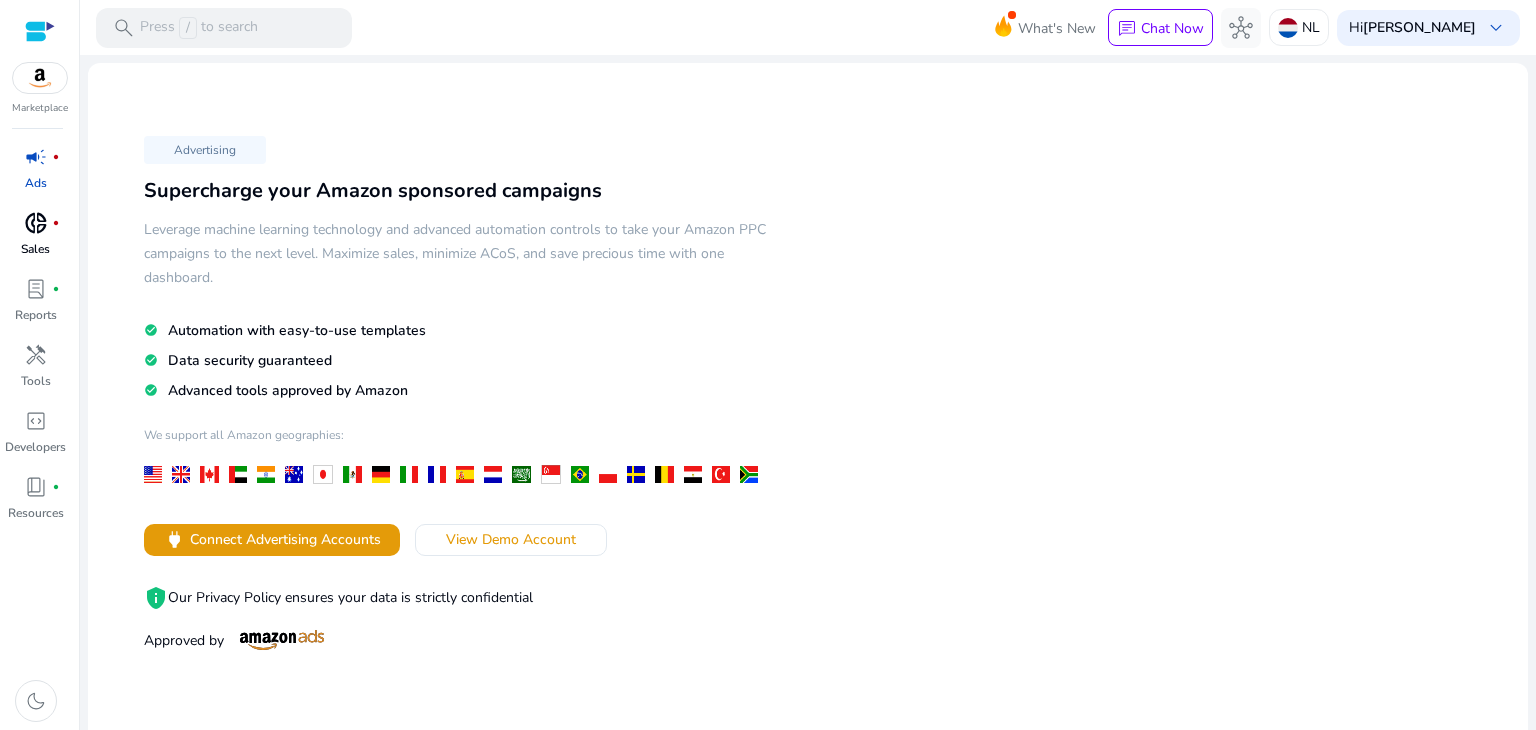 click on "donut_small" at bounding box center (36, 223) 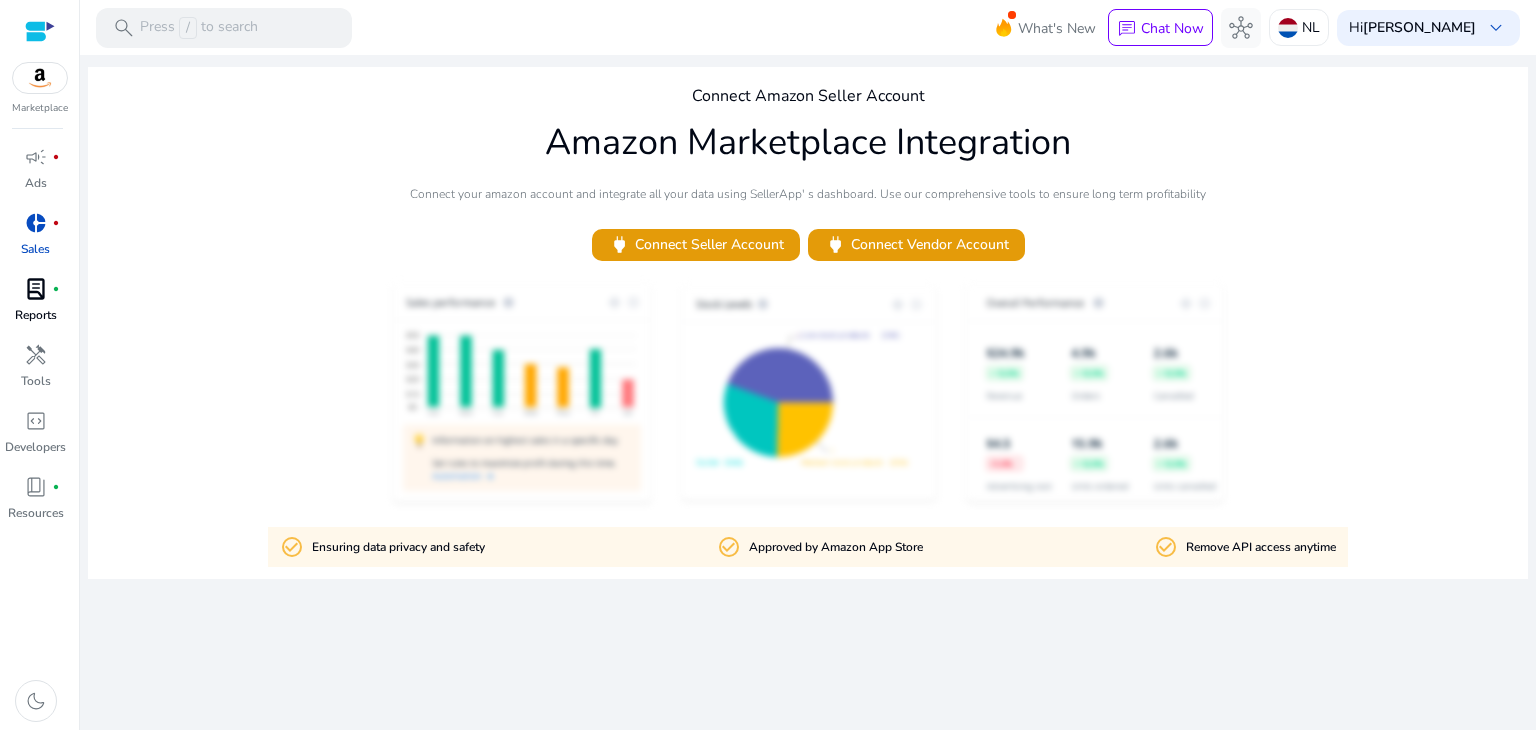 click on "lab_profile" at bounding box center [36, 289] 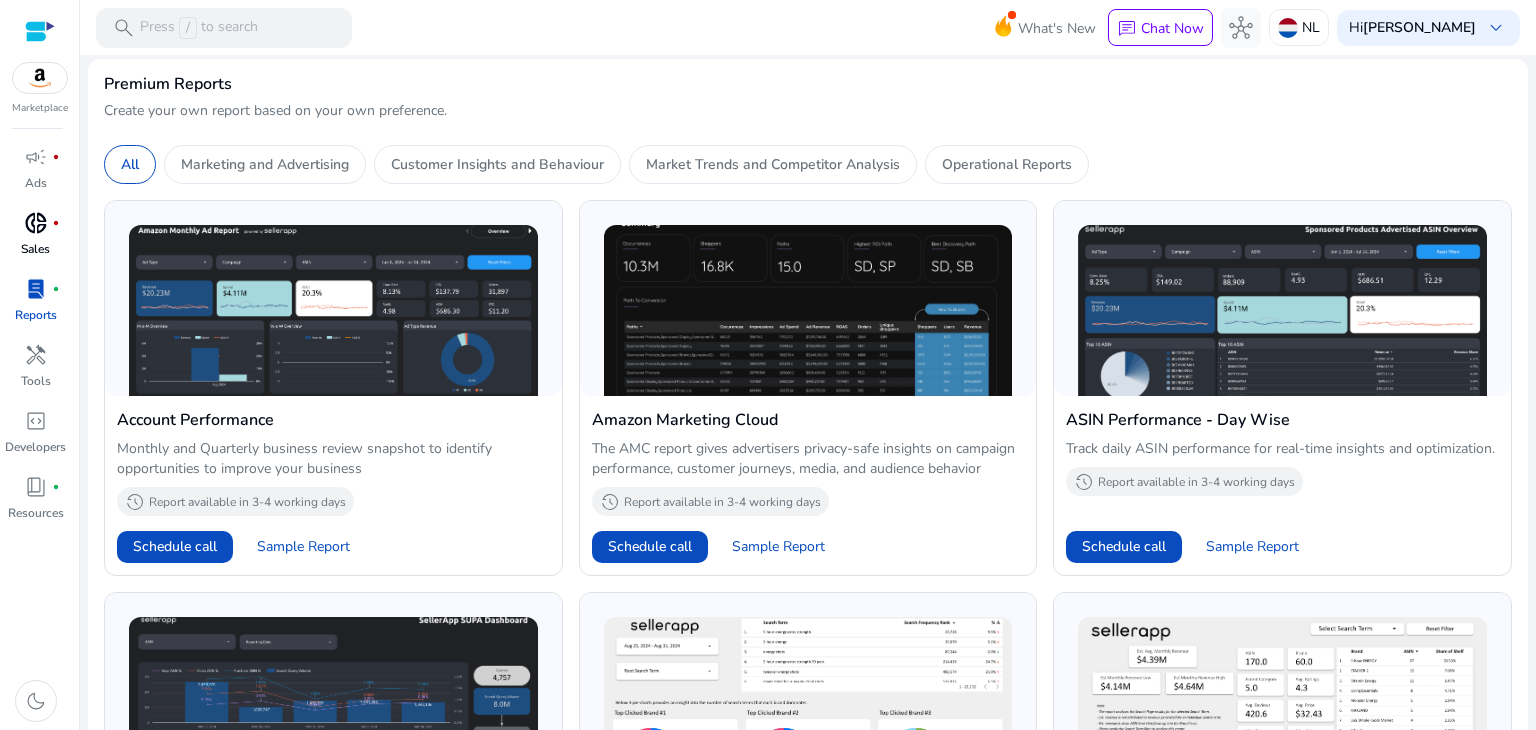 scroll, scrollTop: 600, scrollLeft: 0, axis: vertical 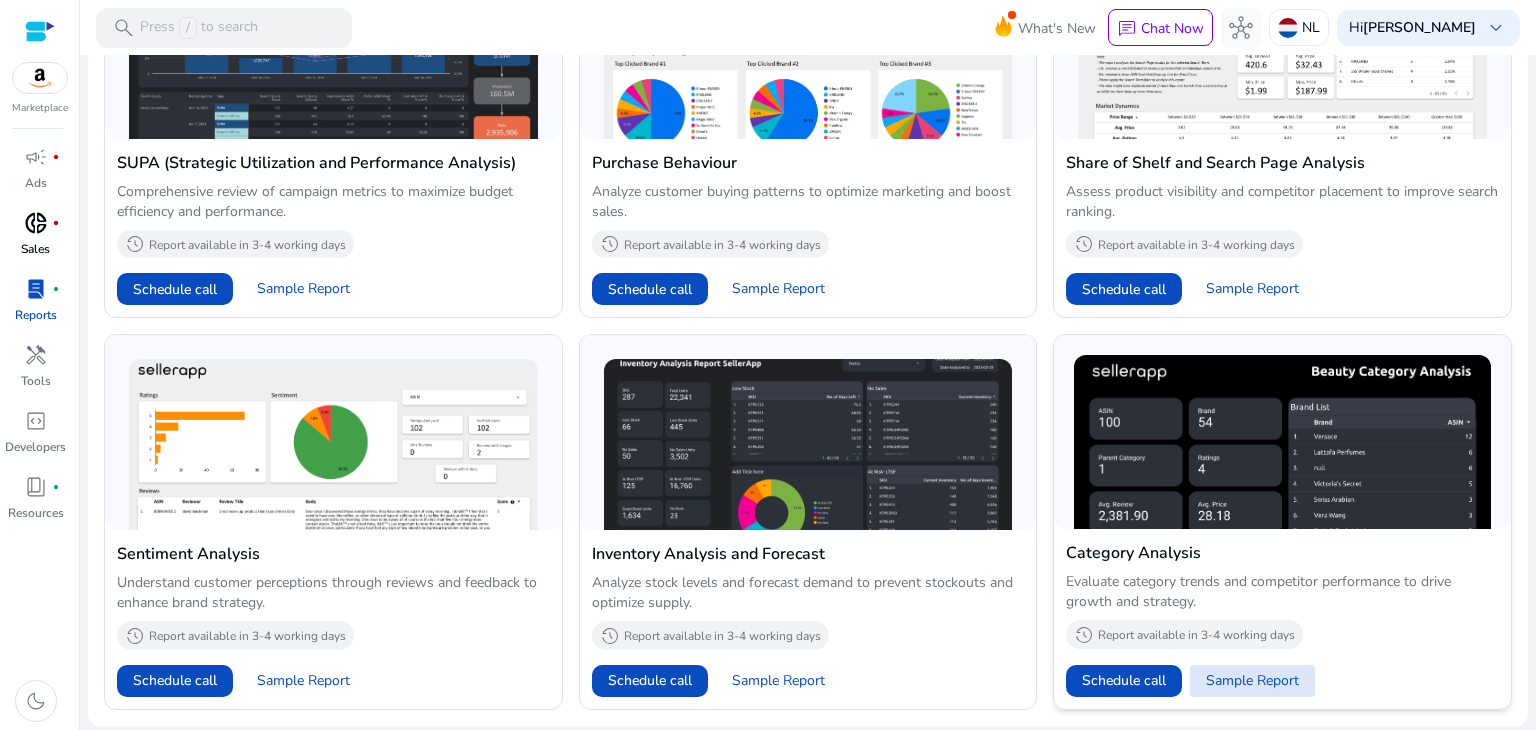click on "Sample Report" 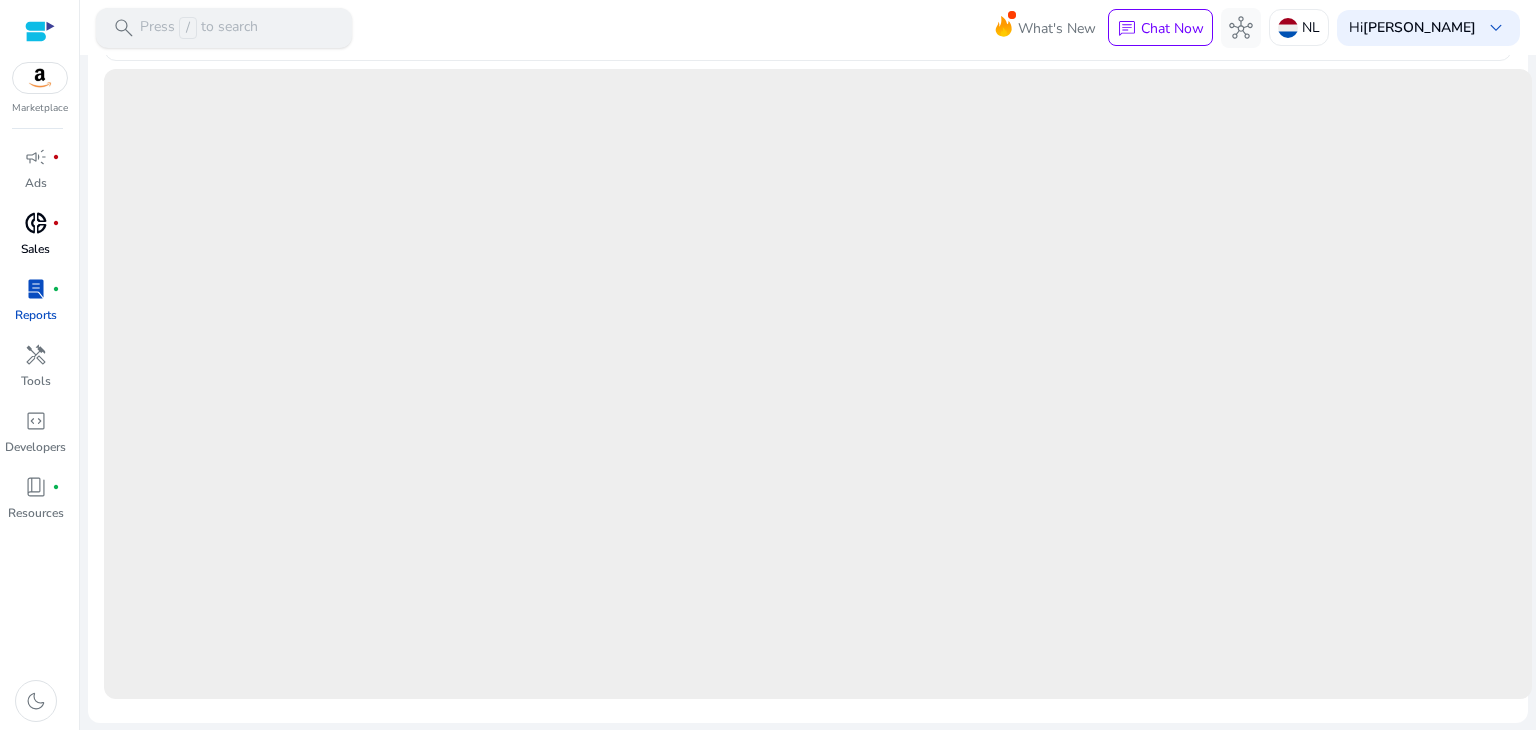 click on "/" at bounding box center [188, 28] 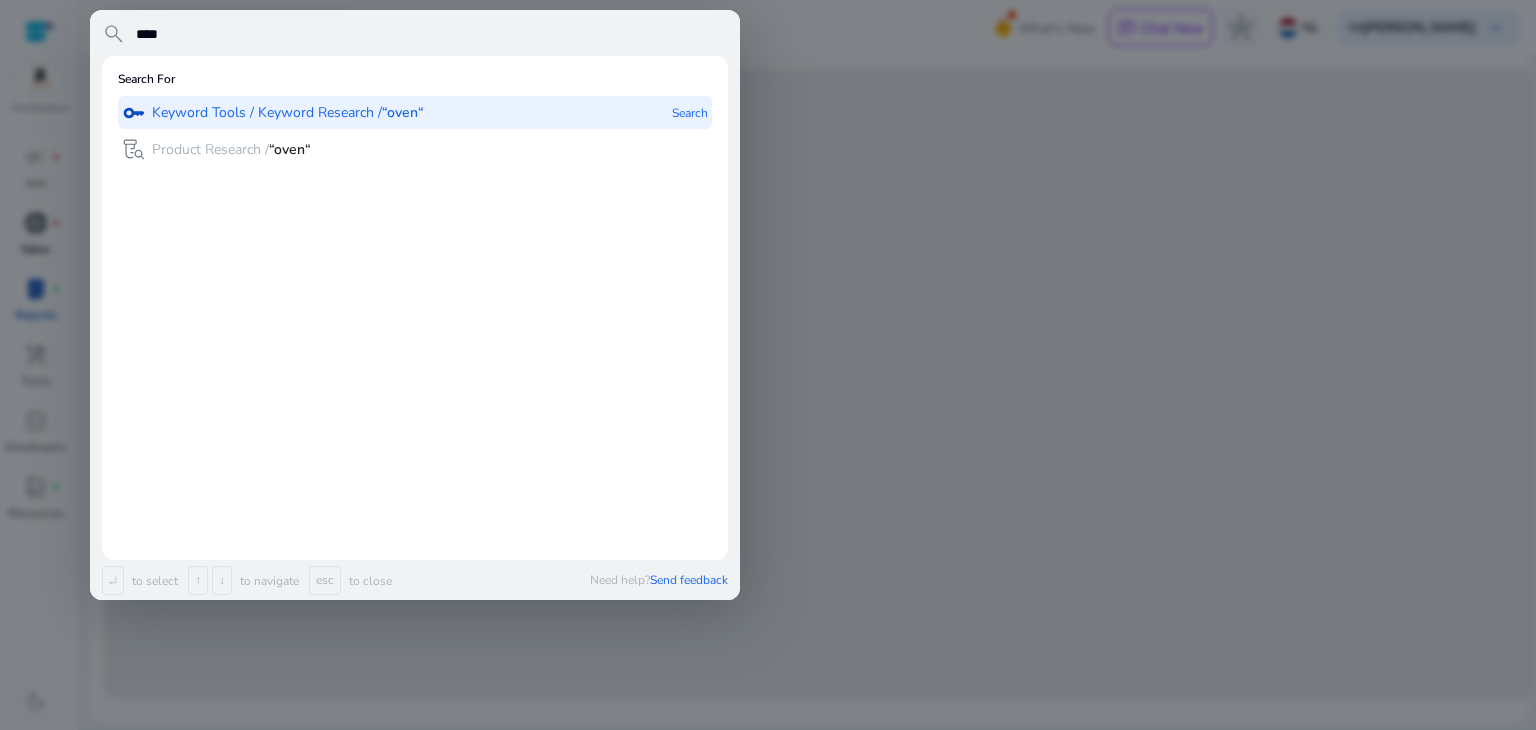 type on "****" 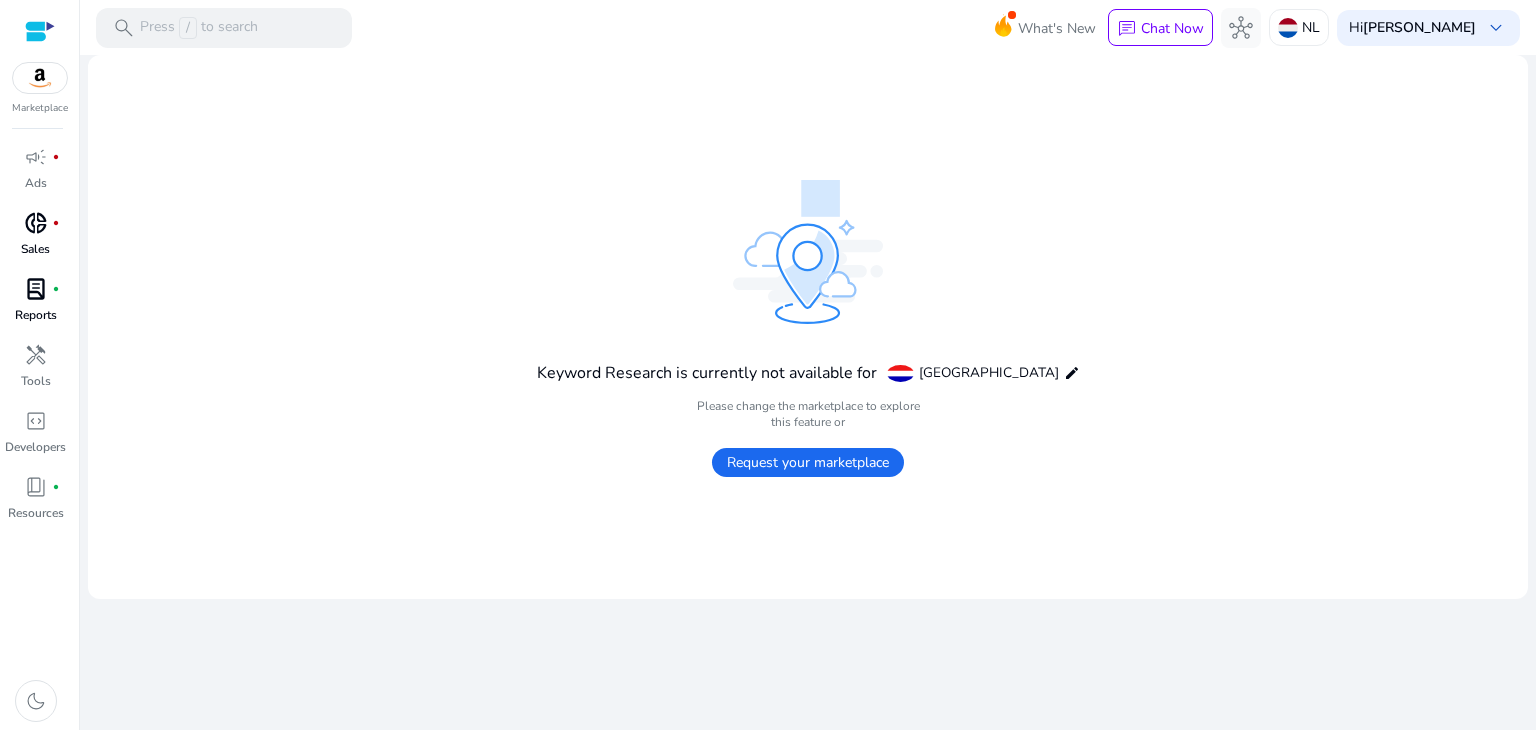 scroll, scrollTop: 0, scrollLeft: 0, axis: both 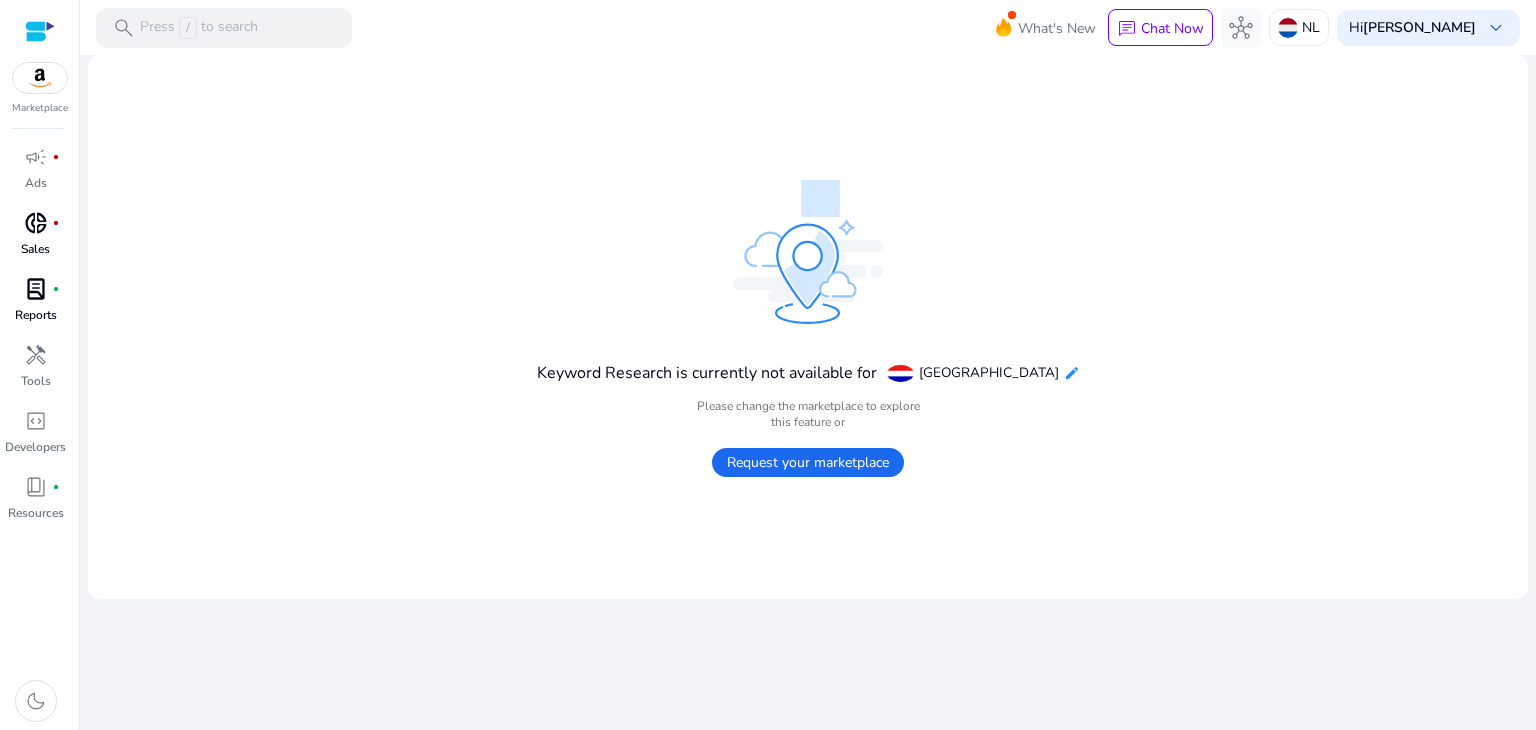 click on "edit" 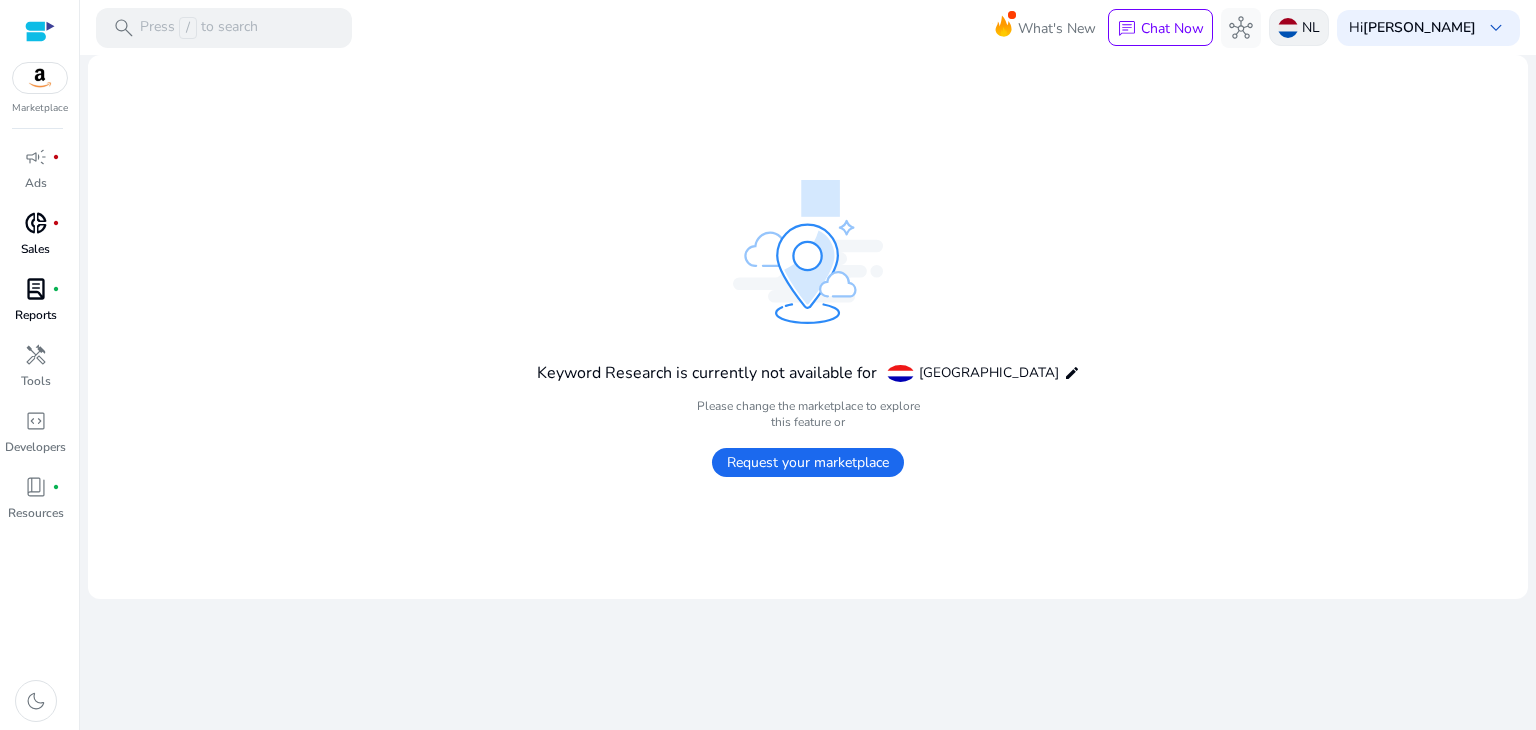 click on "NL" at bounding box center [1311, 27] 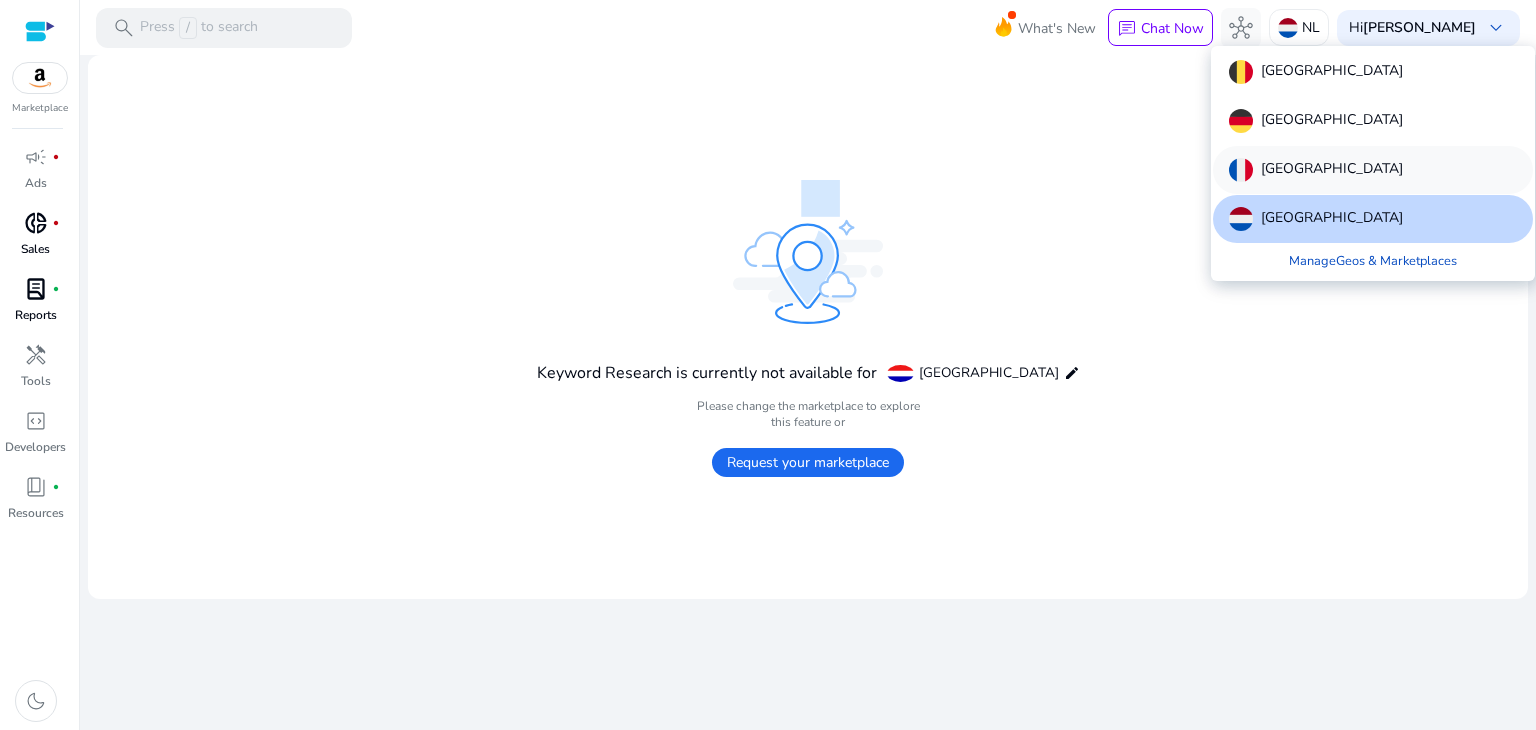 click on "[GEOGRAPHIC_DATA]" at bounding box center (1373, 170) 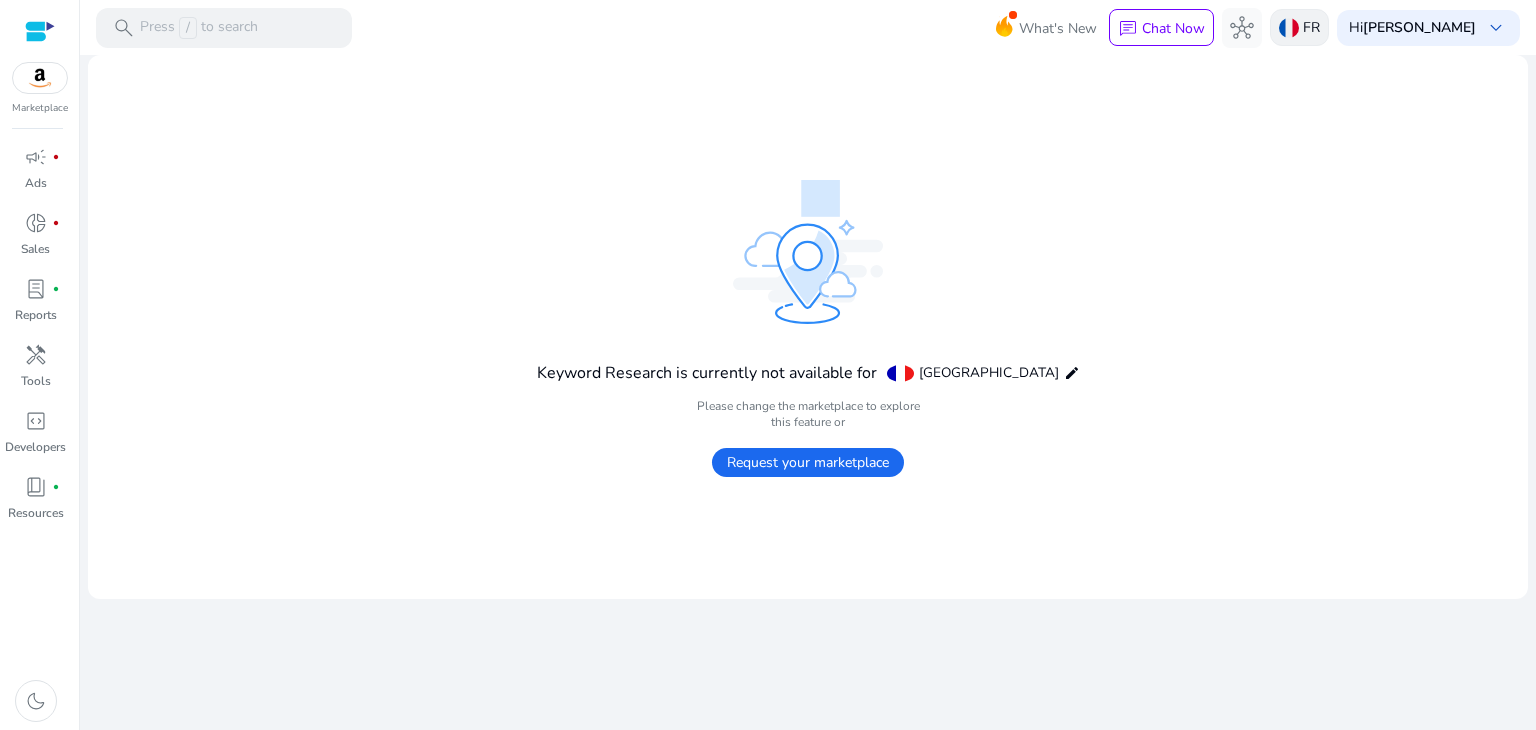 click at bounding box center (1289, 28) 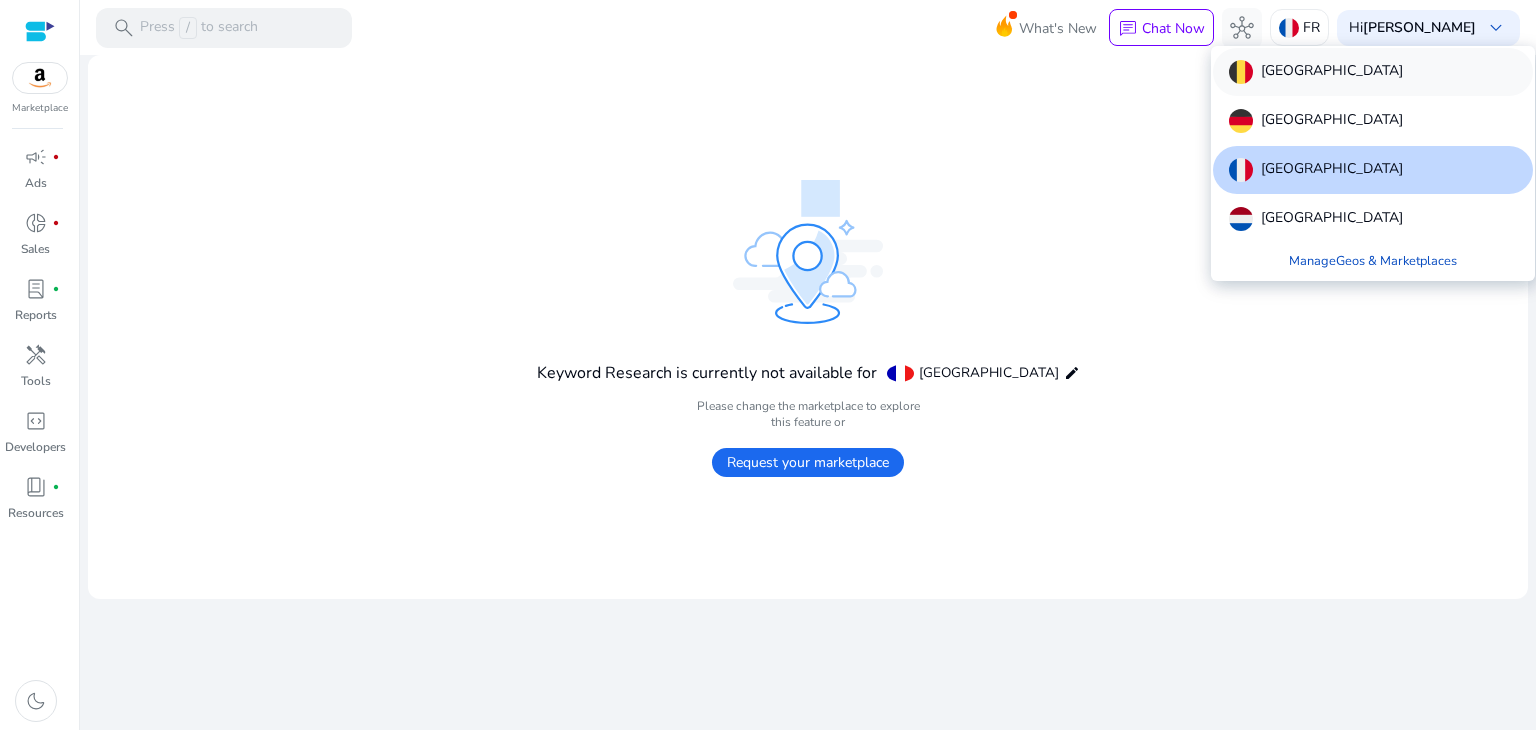 click on "[GEOGRAPHIC_DATA]" at bounding box center [1373, 72] 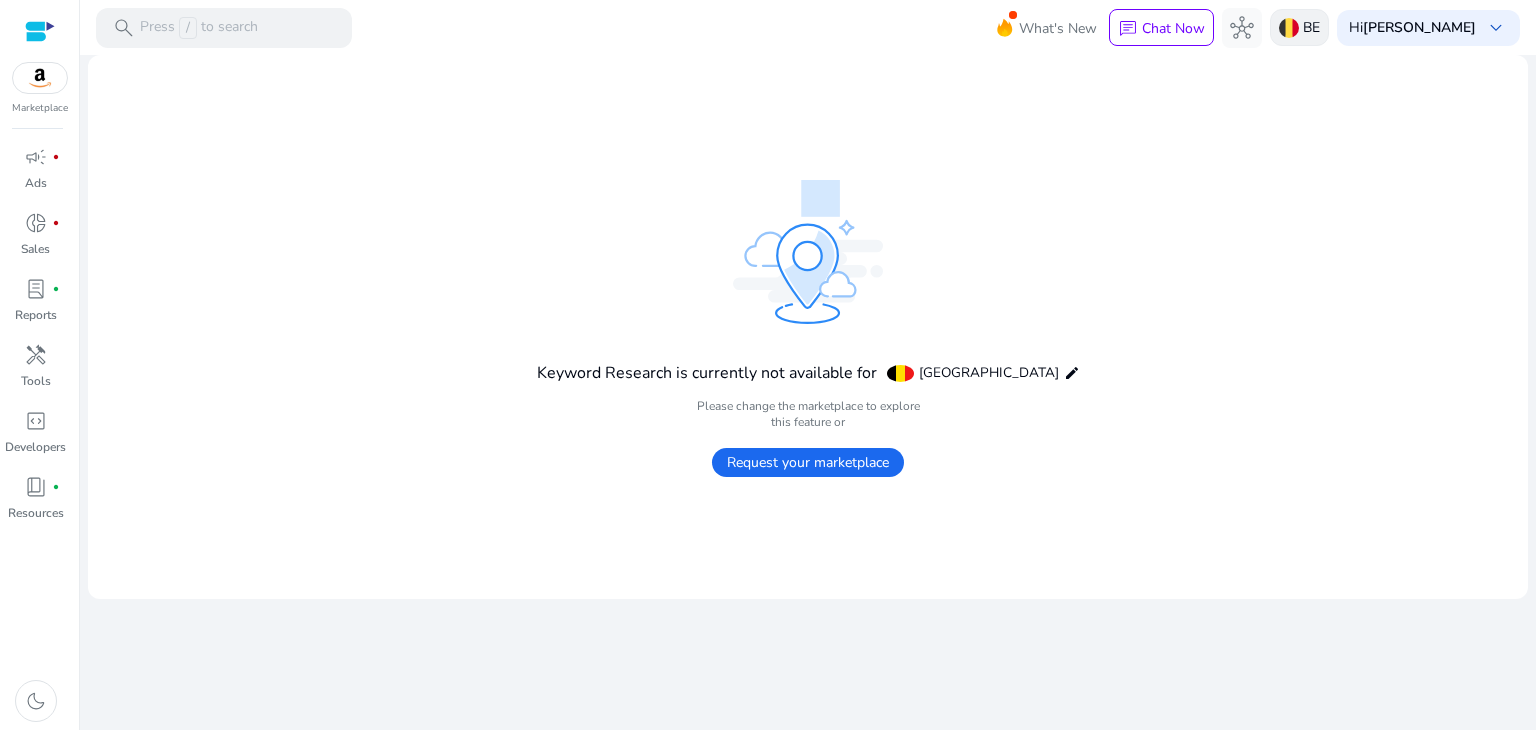 click on "BE" at bounding box center (1311, 27) 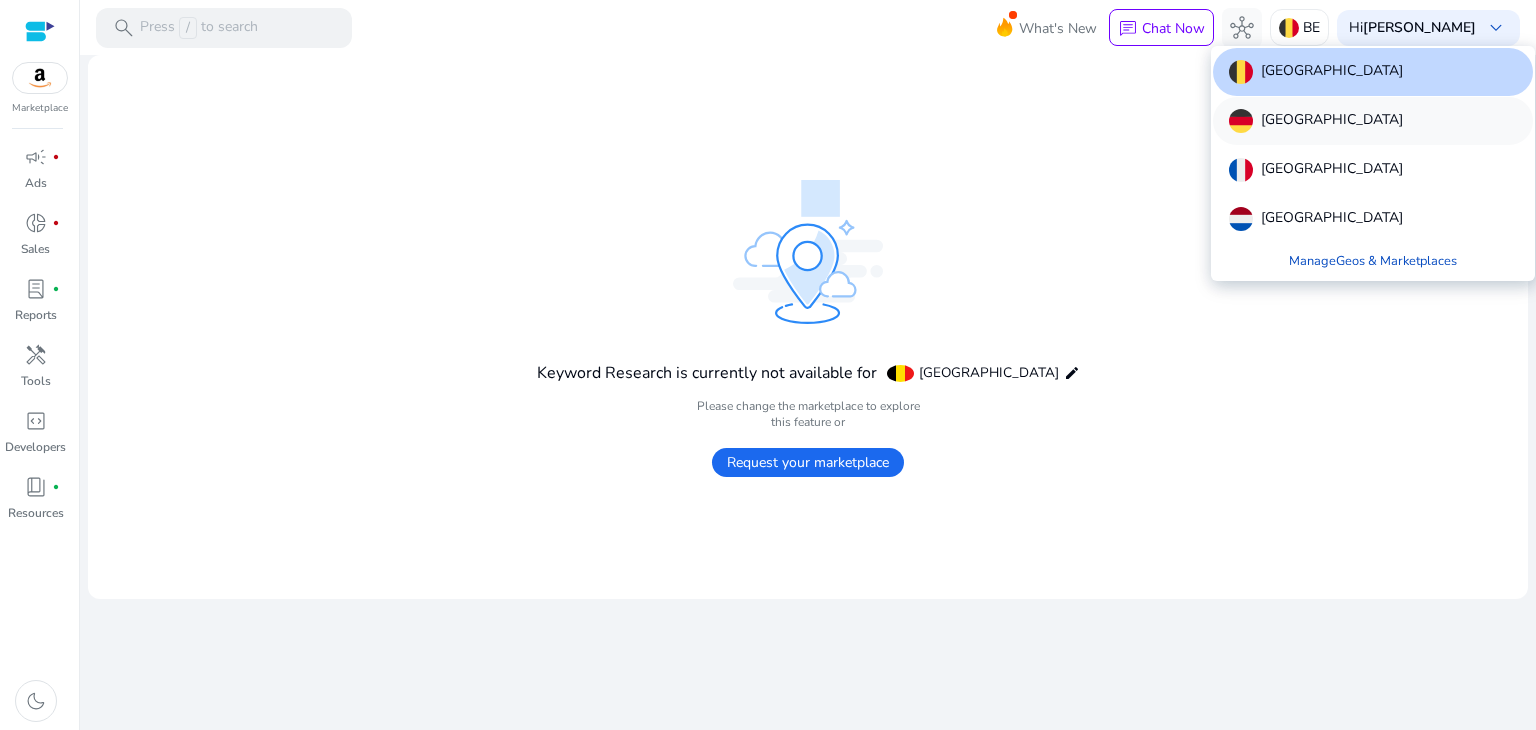 click on "[GEOGRAPHIC_DATA]" at bounding box center (1373, 121) 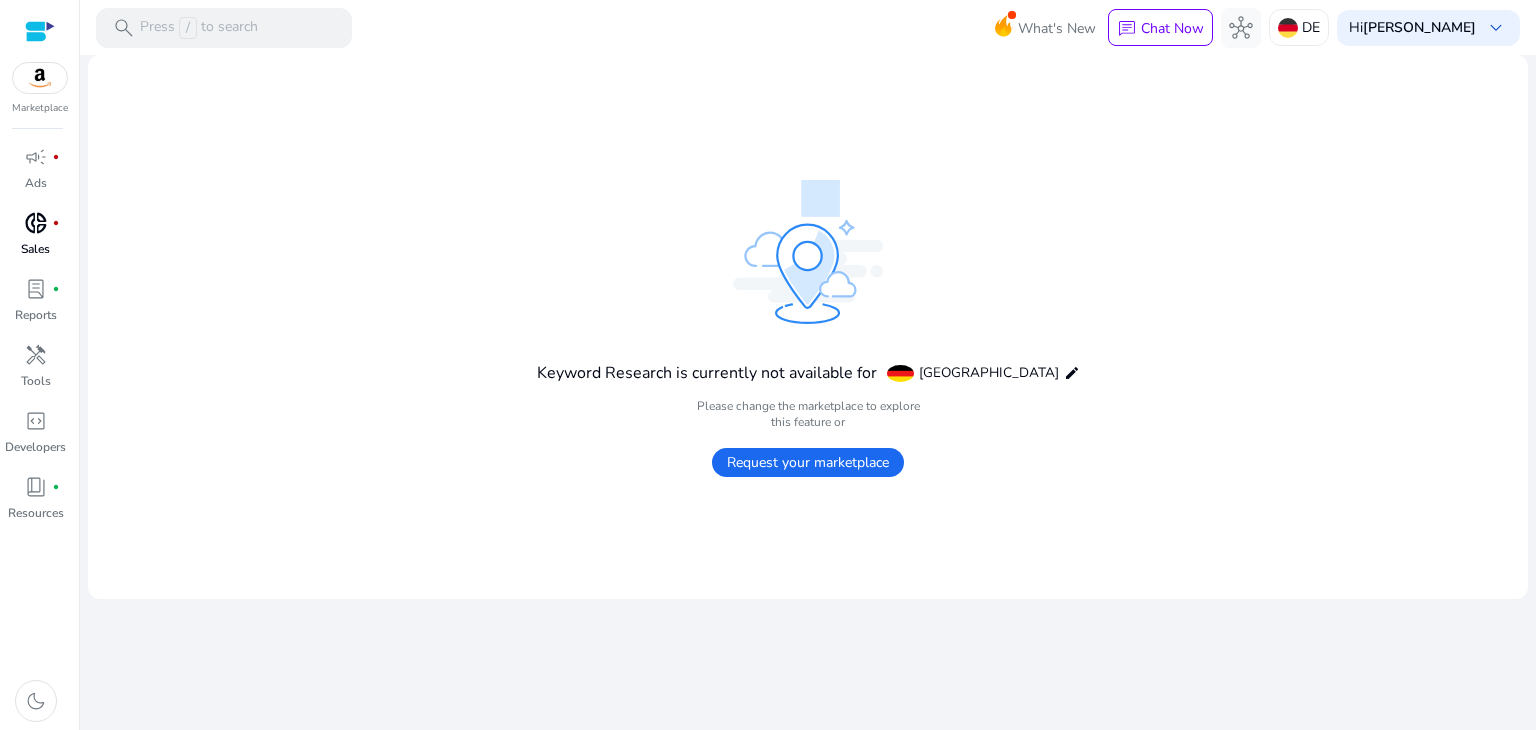 click on "donut_small" at bounding box center [36, 223] 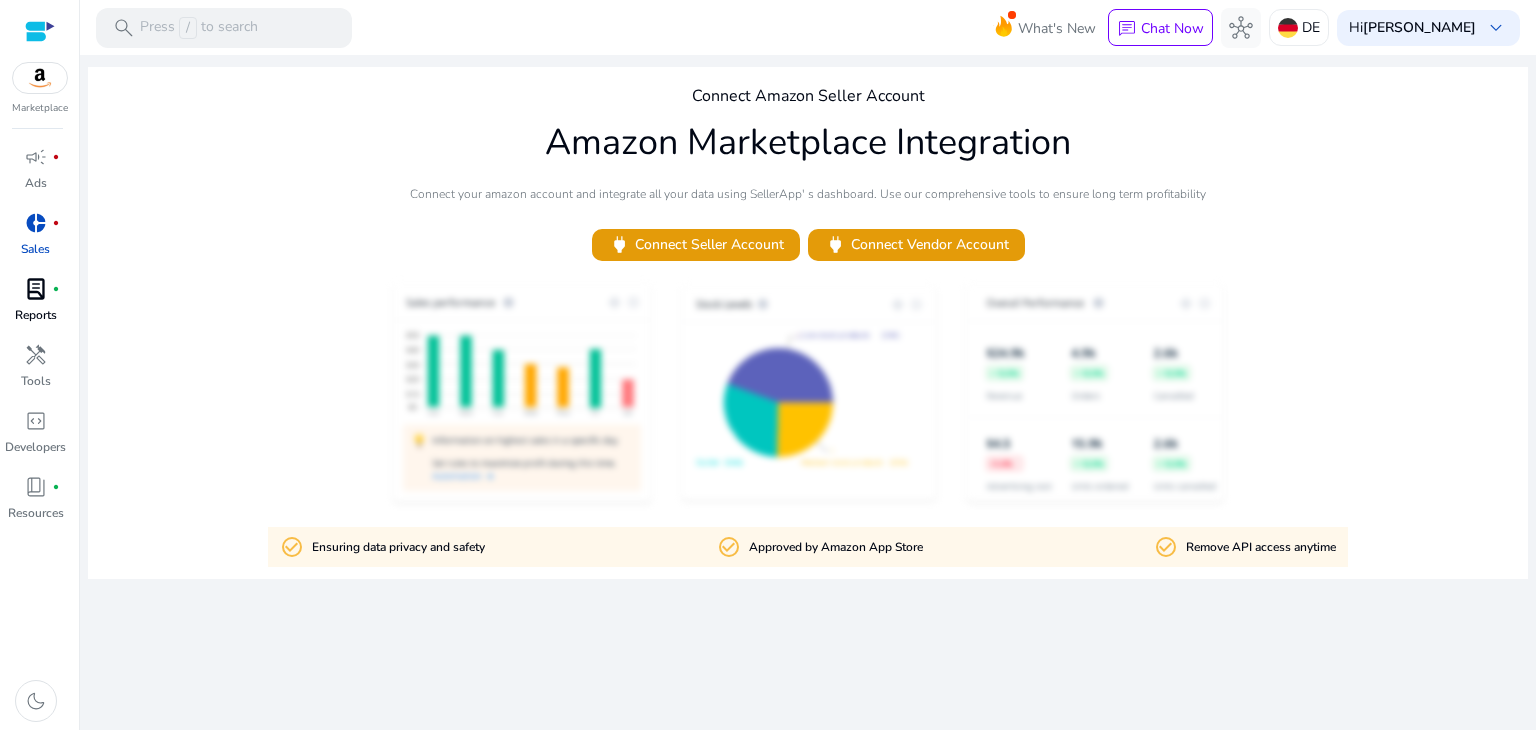 click on "lab_profile   fiber_manual_record" at bounding box center [36, 289] 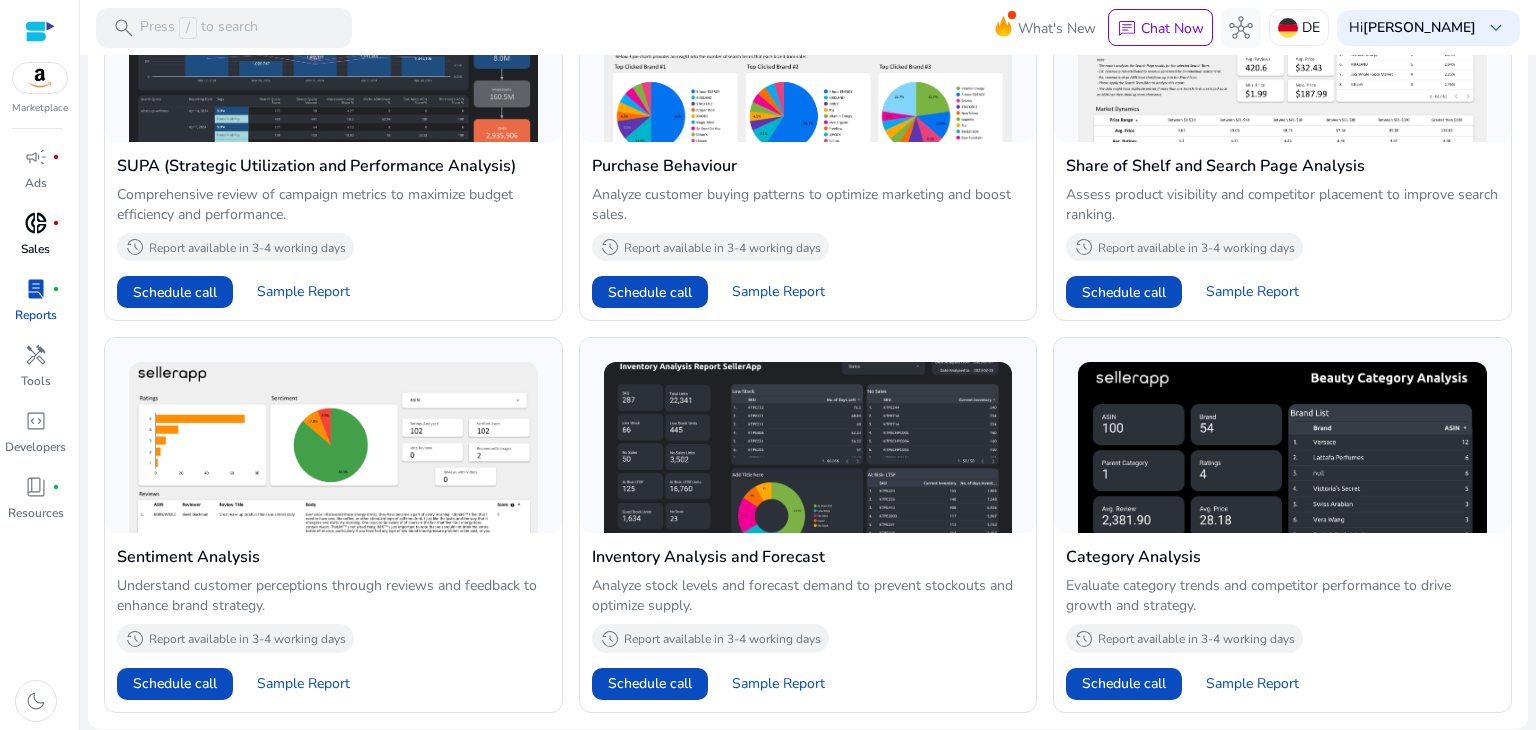 scroll, scrollTop: 1239, scrollLeft: 0, axis: vertical 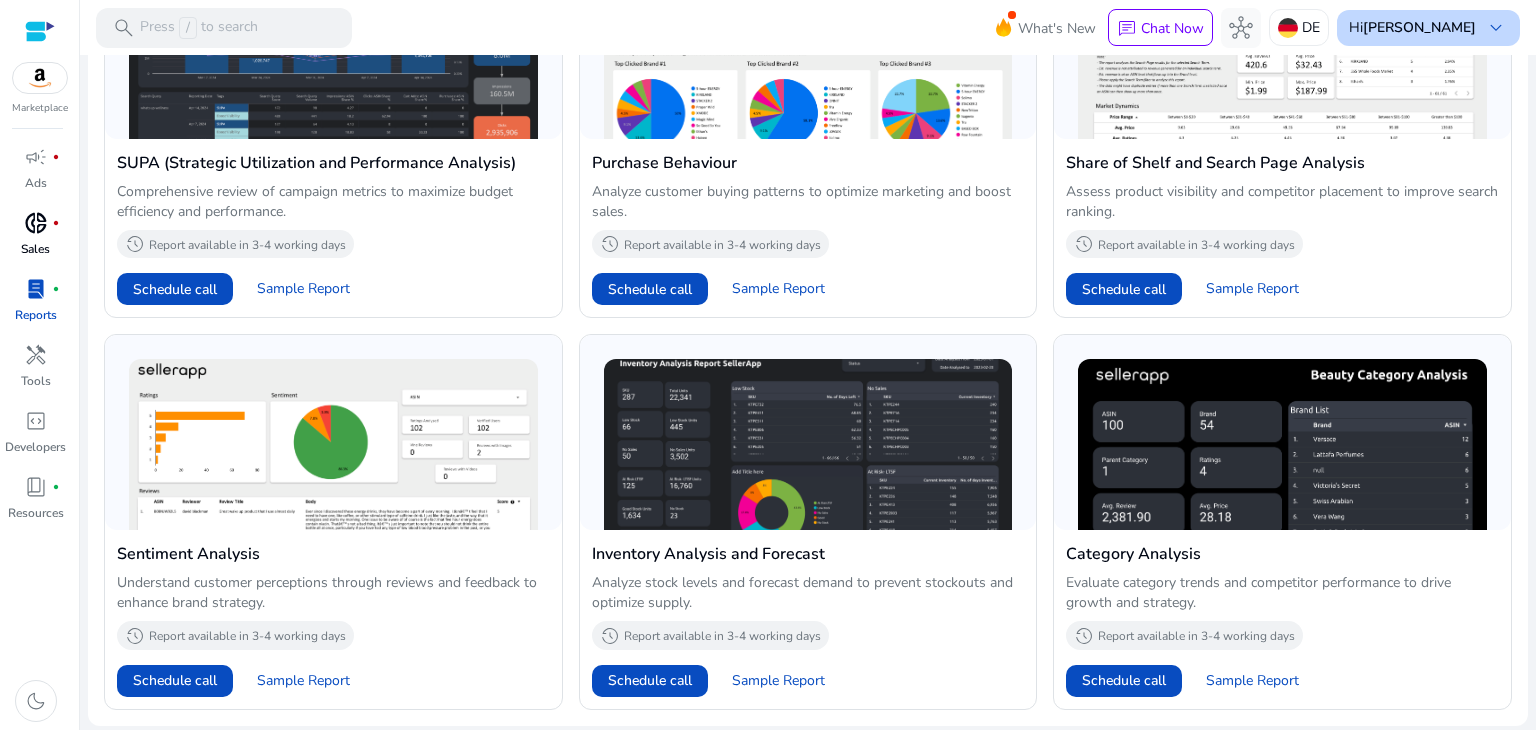 click on "keyboard_arrow_down" at bounding box center (1496, 28) 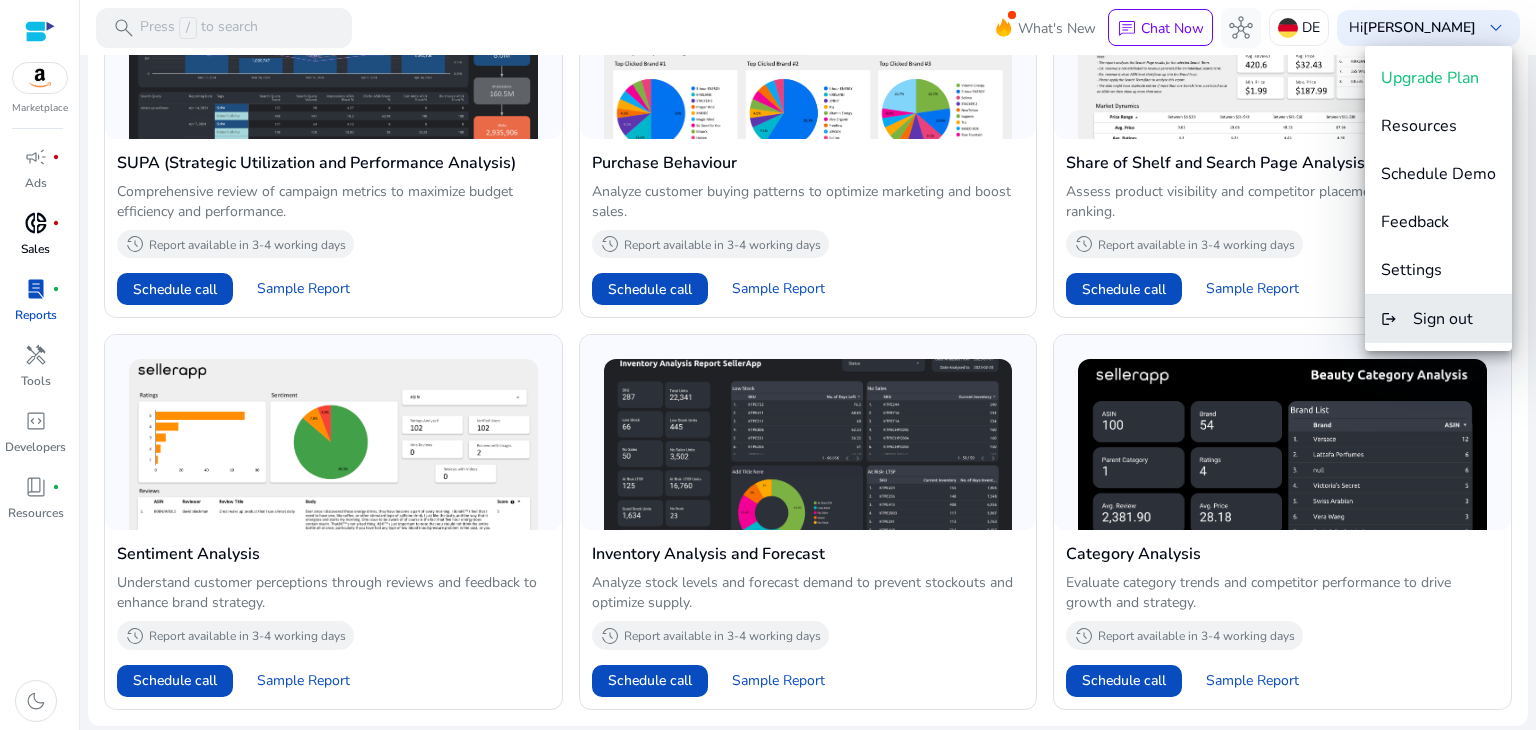 click on "Sign out" at bounding box center [1443, 319] 